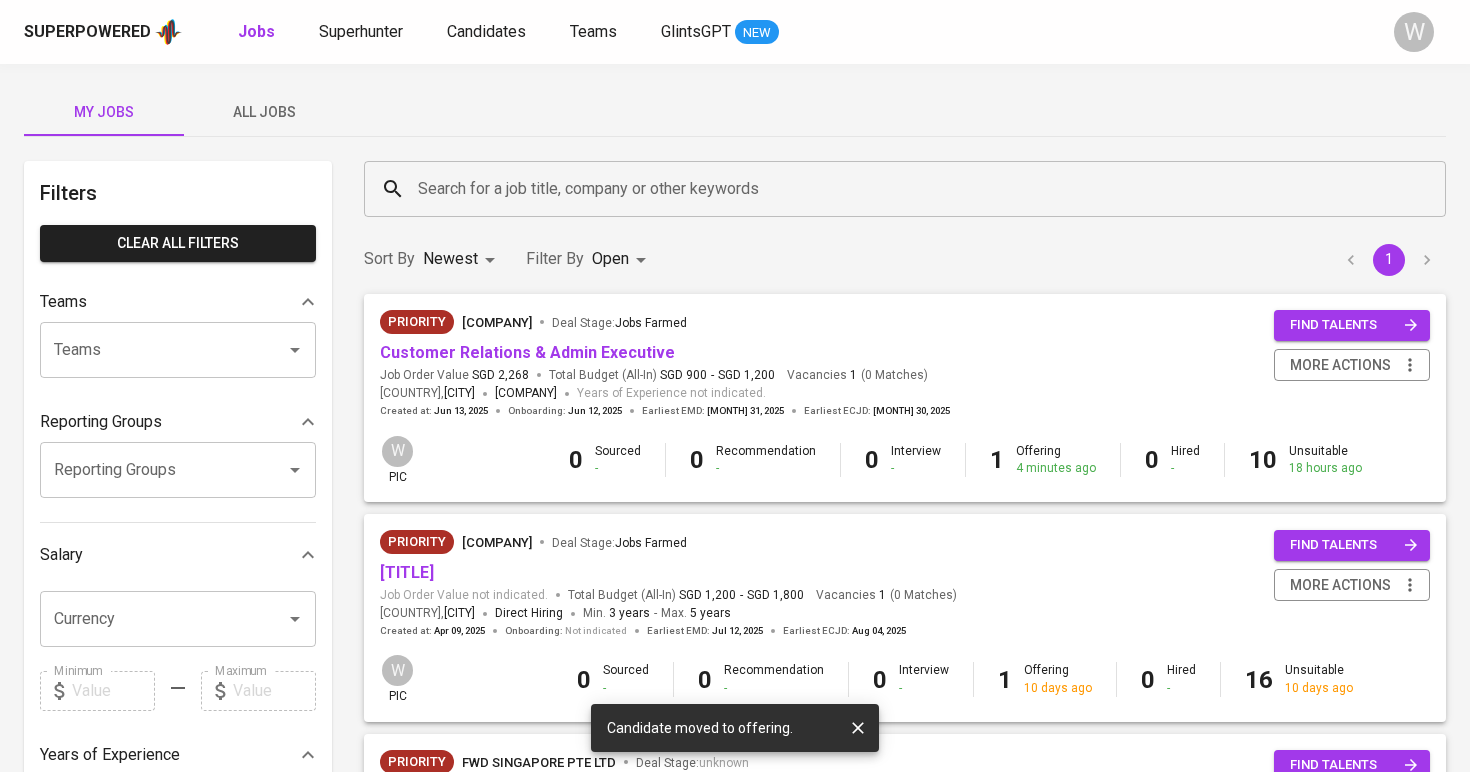 scroll, scrollTop: 0, scrollLeft: 0, axis: both 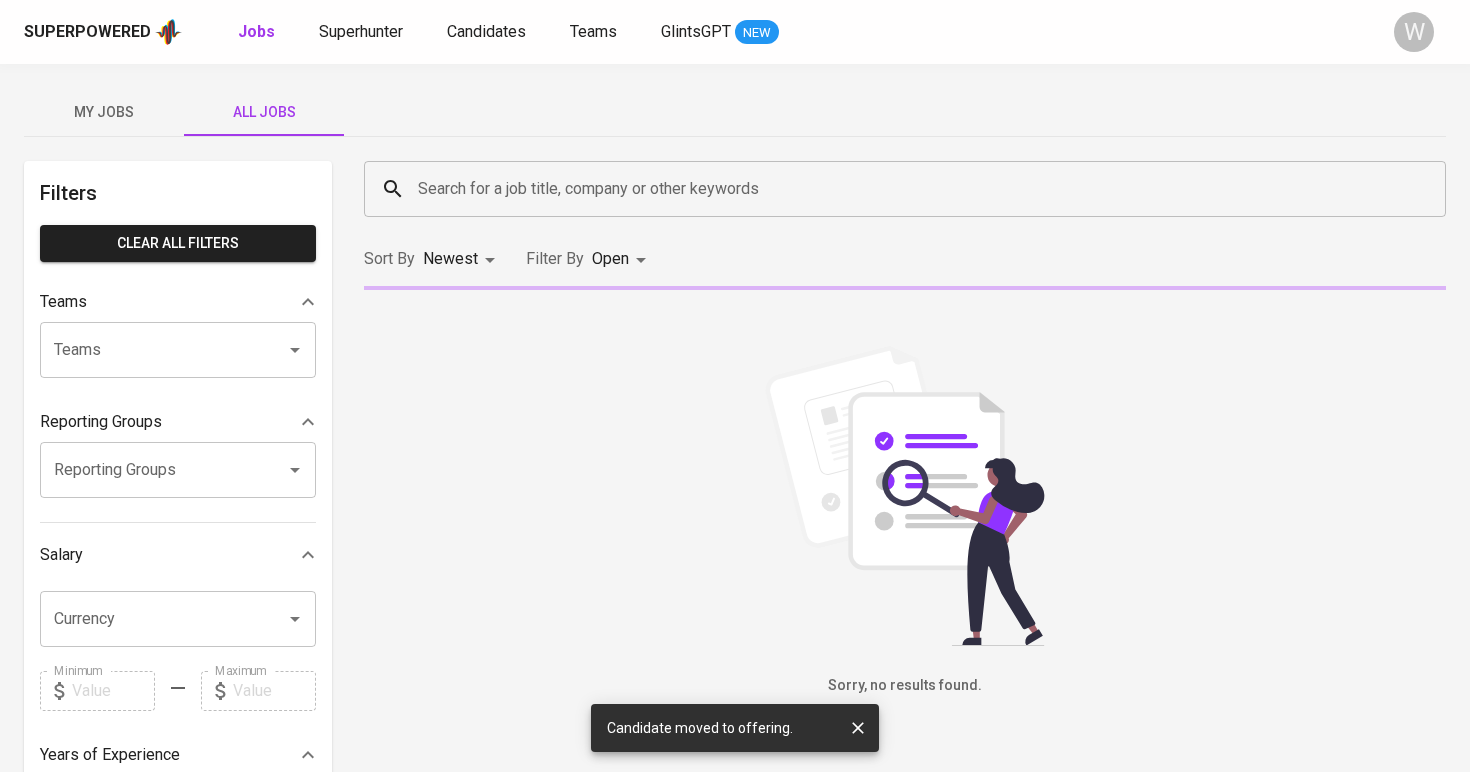 click on "Search for a job title, company or other keywords" at bounding box center [910, 189] 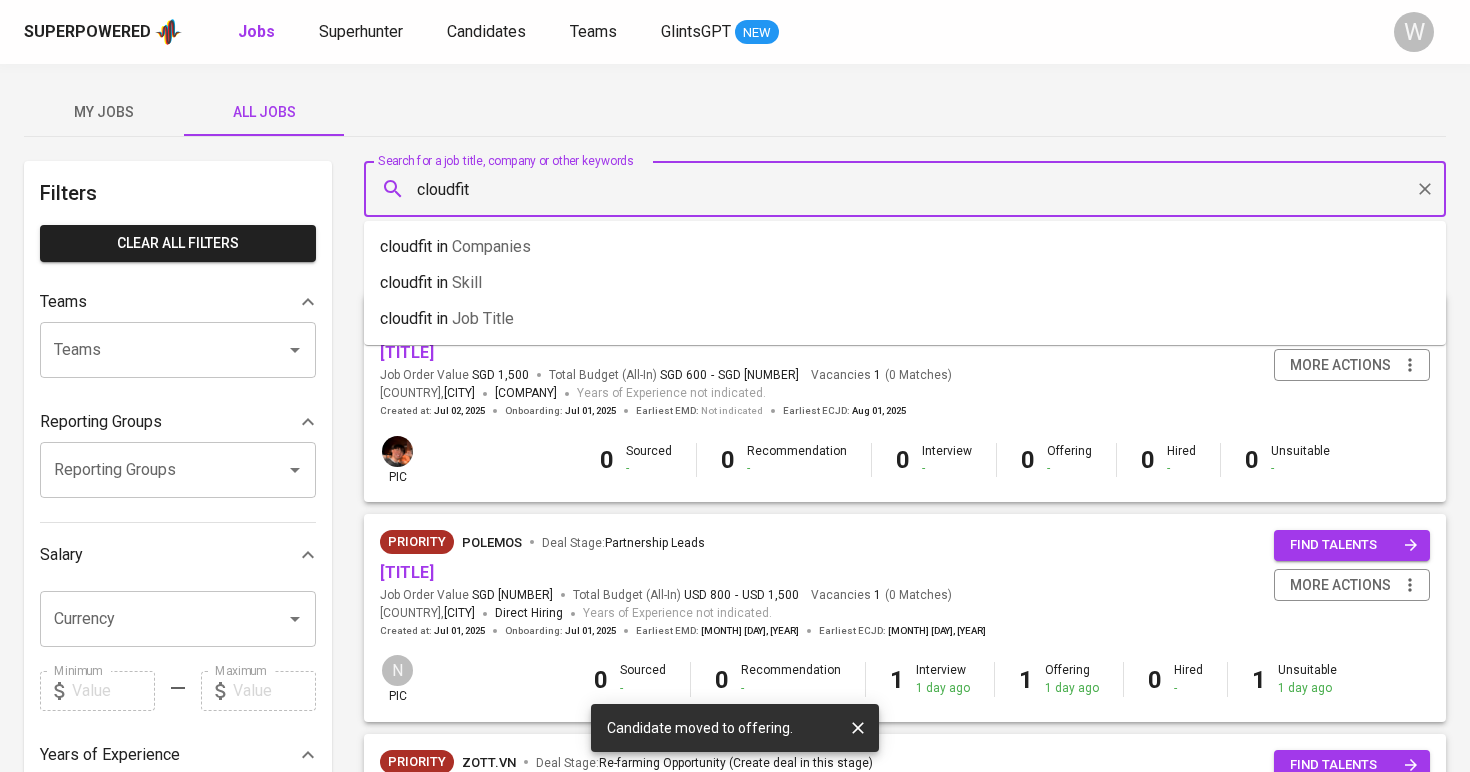 type on "cloudfit" 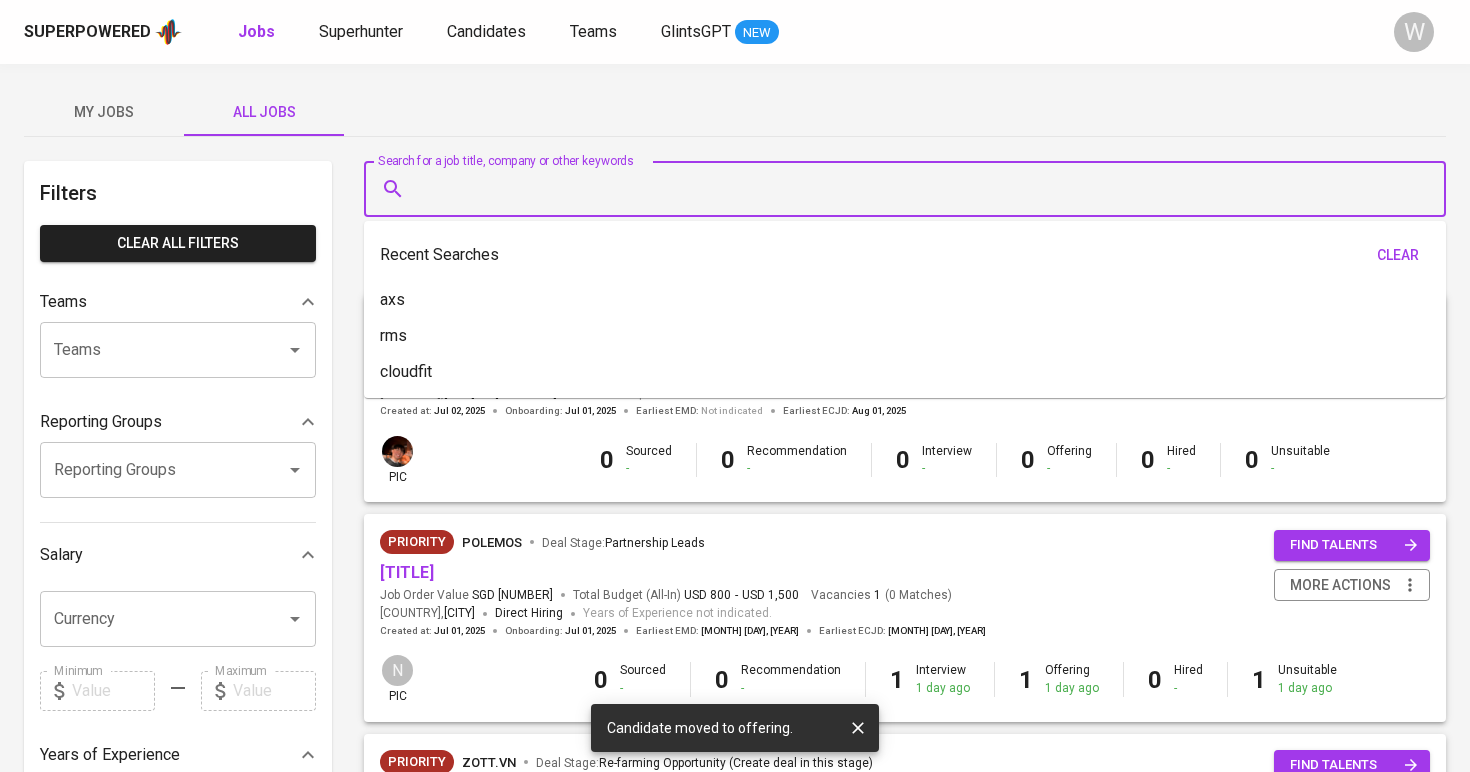 type 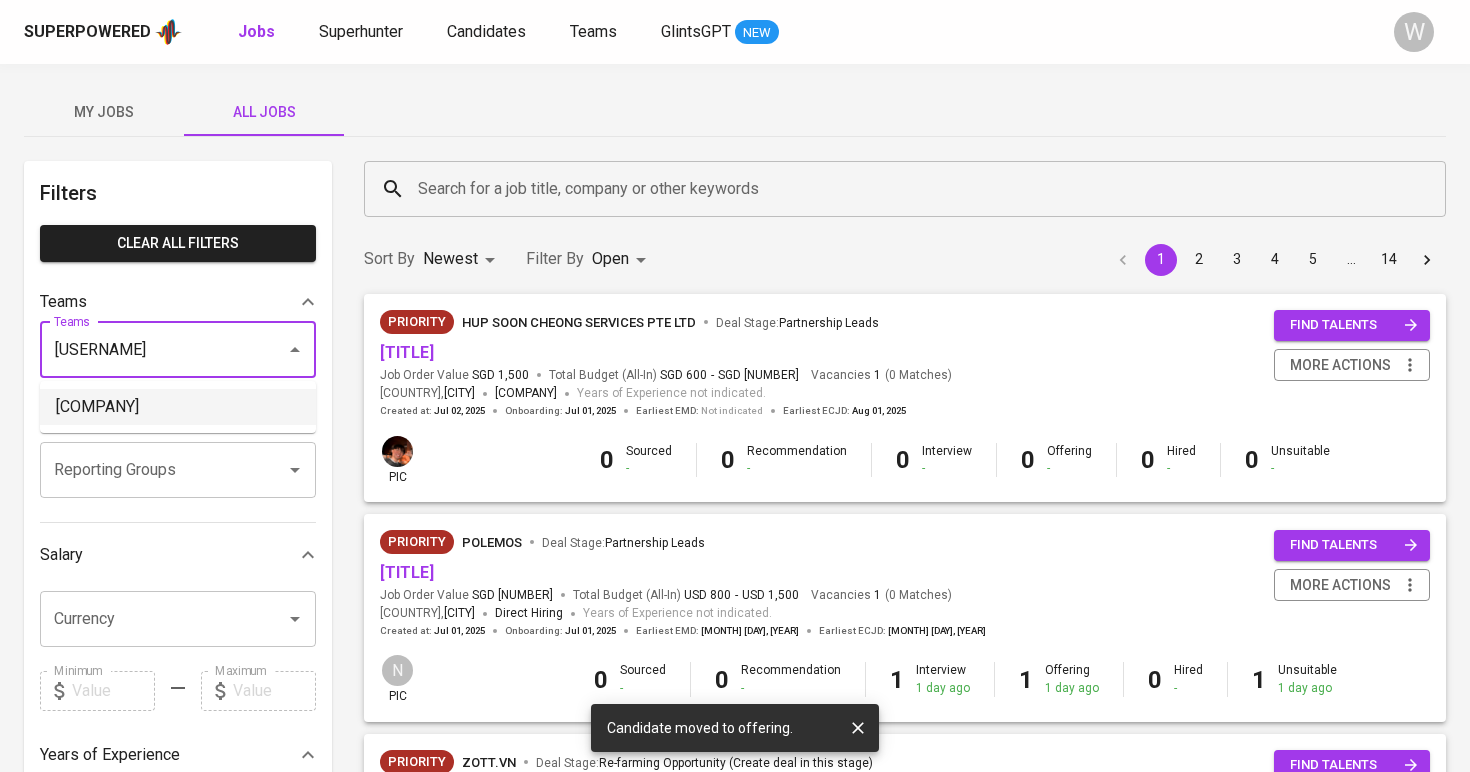 click on "[COMPANY]" at bounding box center (178, 407) 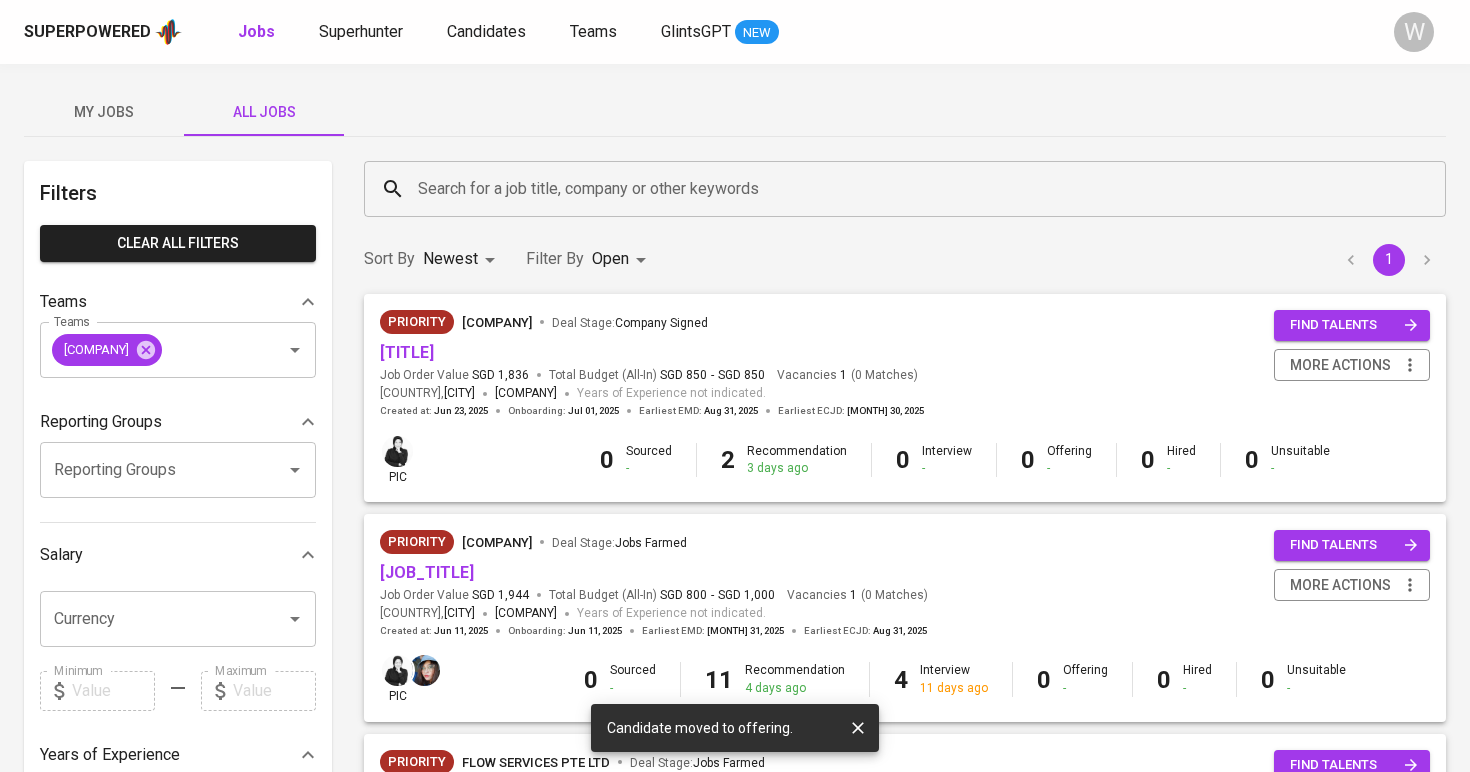 scroll, scrollTop: -1, scrollLeft: 0, axis: vertical 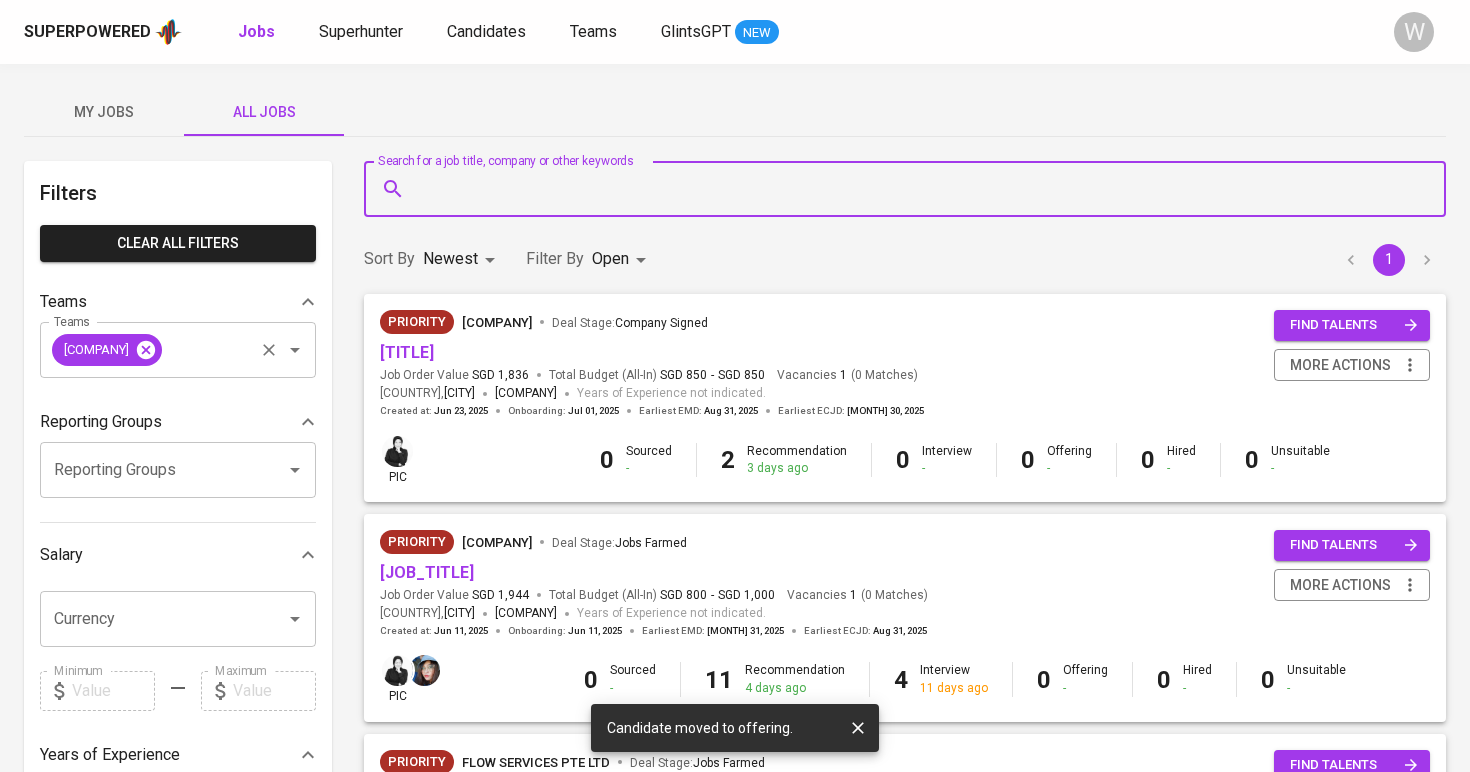 click at bounding box center [146, 350] 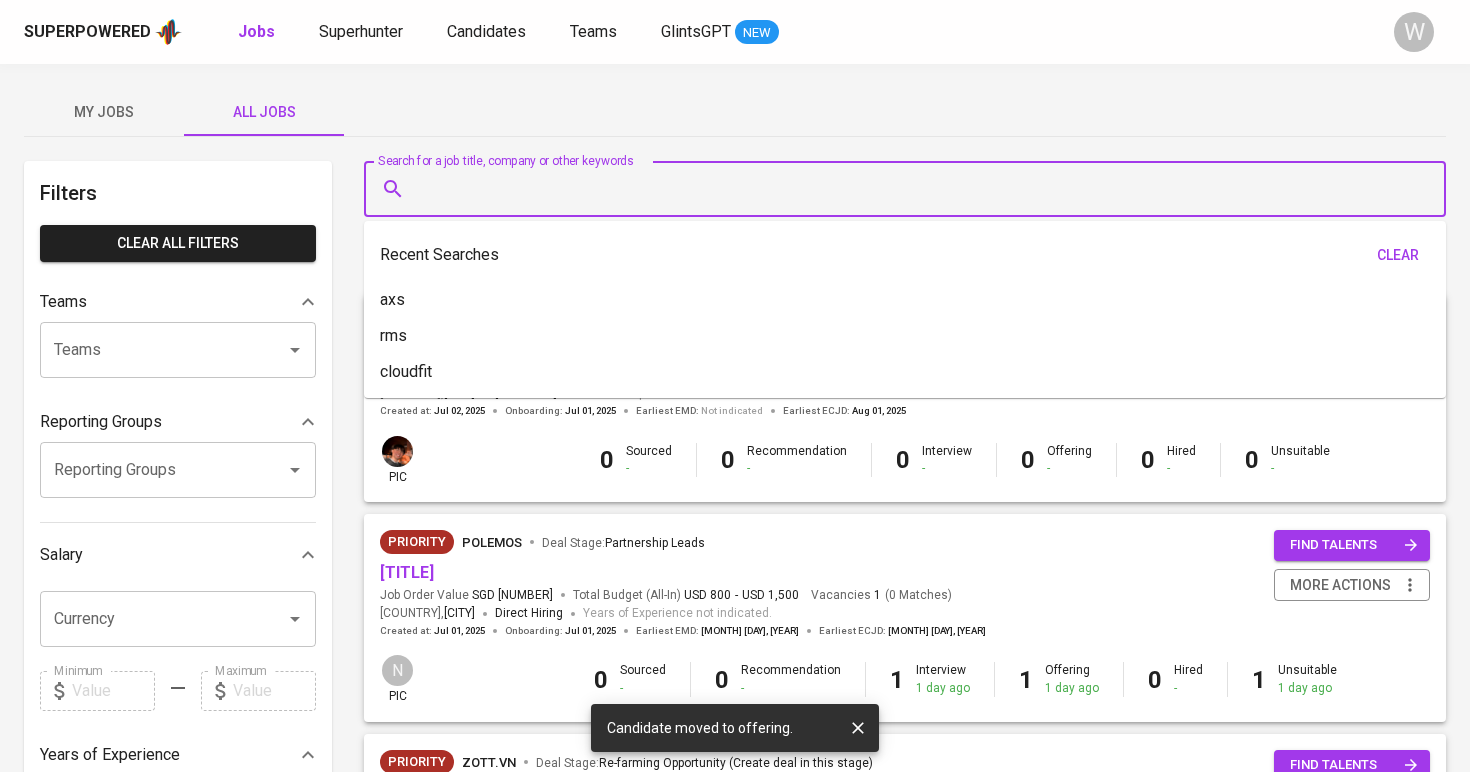 click on "Search for a job title, company or other keywords" at bounding box center (910, 189) 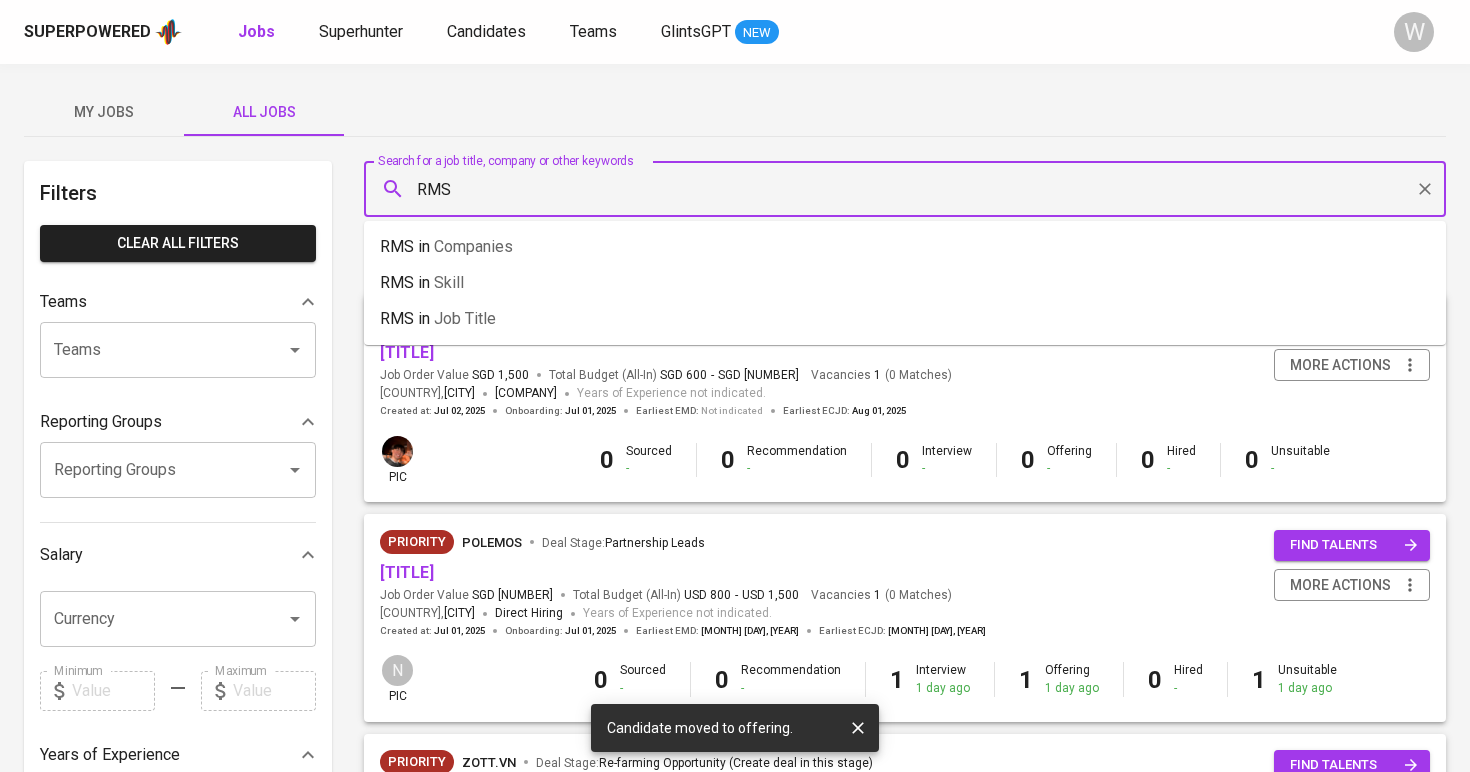 type on "RMS" 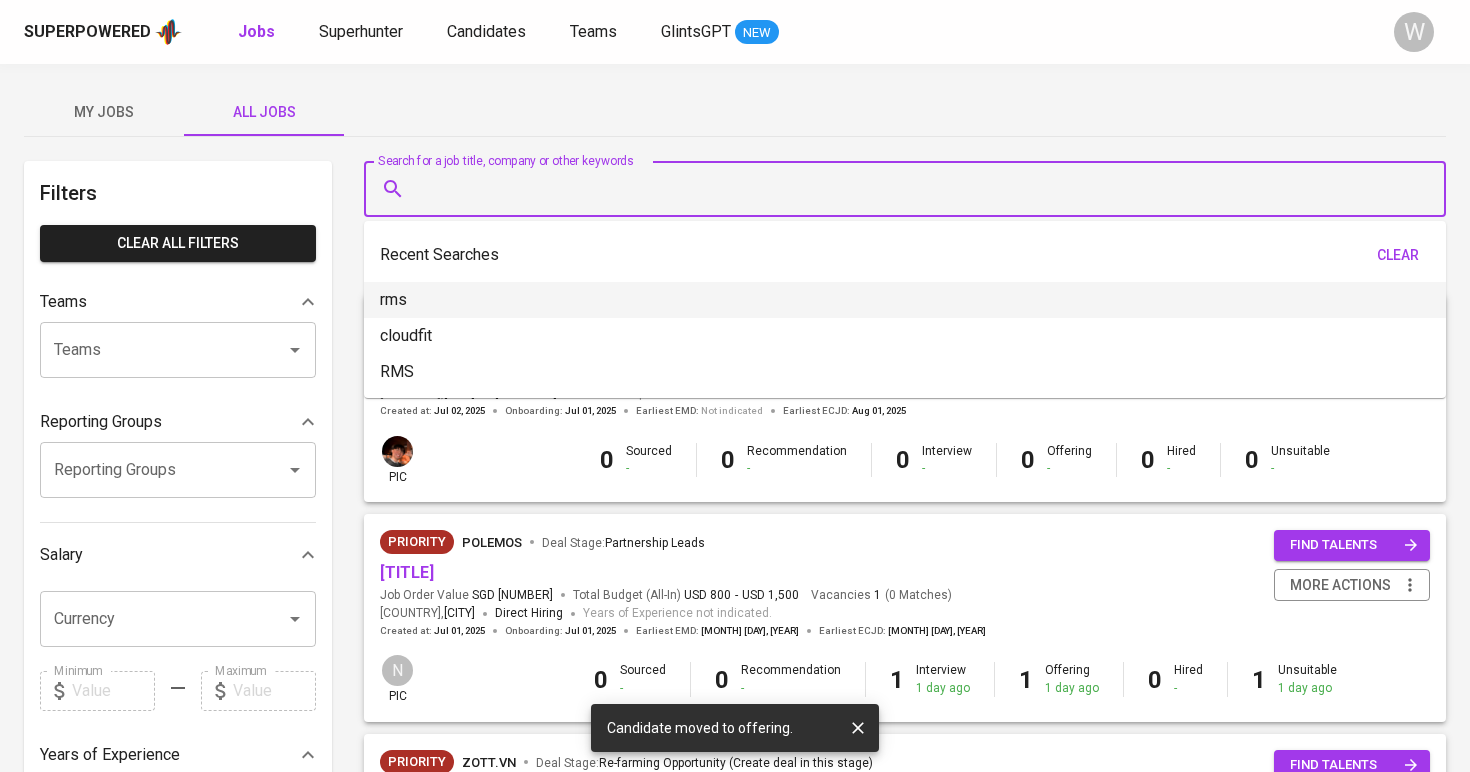type 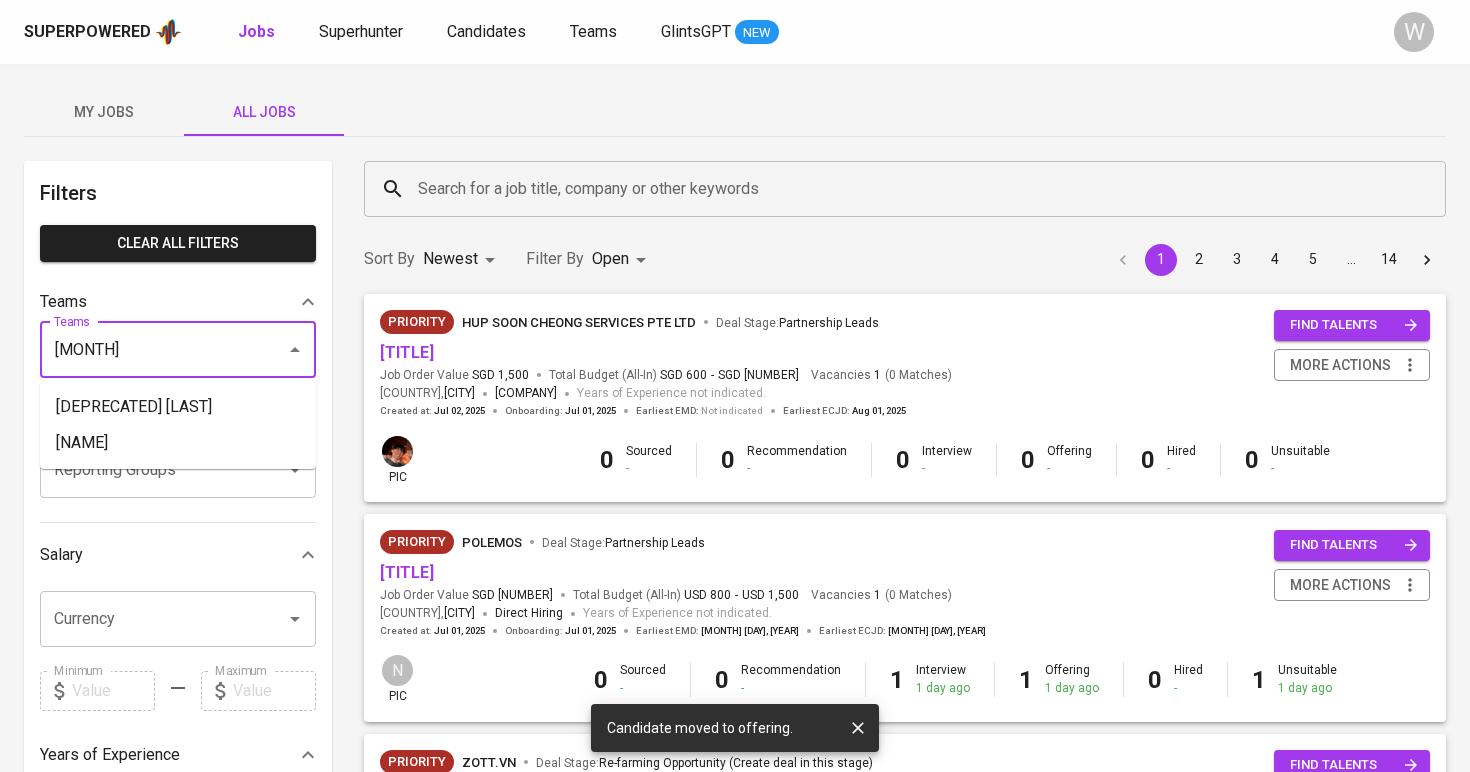 click on "[DEPRECATED] [LAST]" at bounding box center (178, 407) 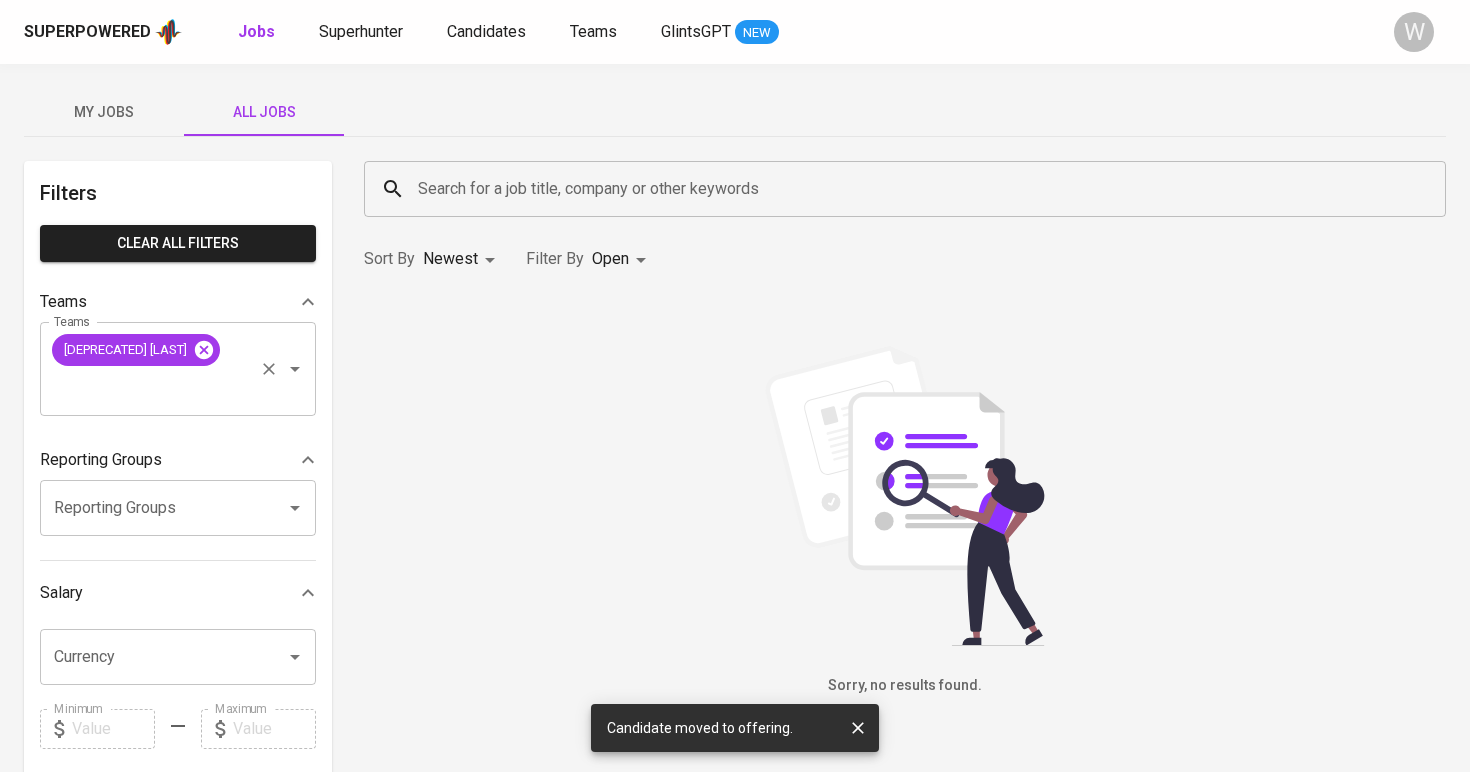 click at bounding box center (204, 350) 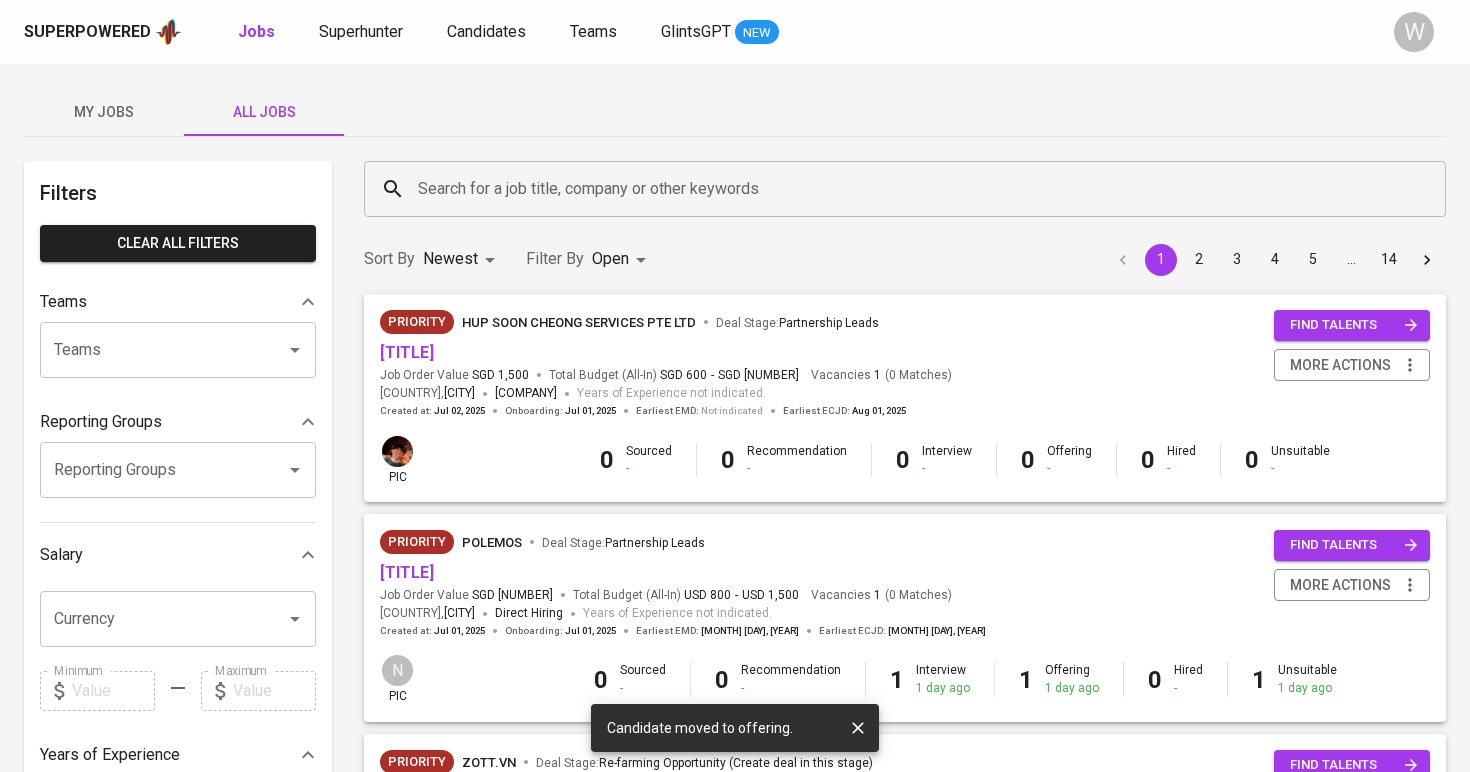 click on "Teams" at bounding box center [150, 350] 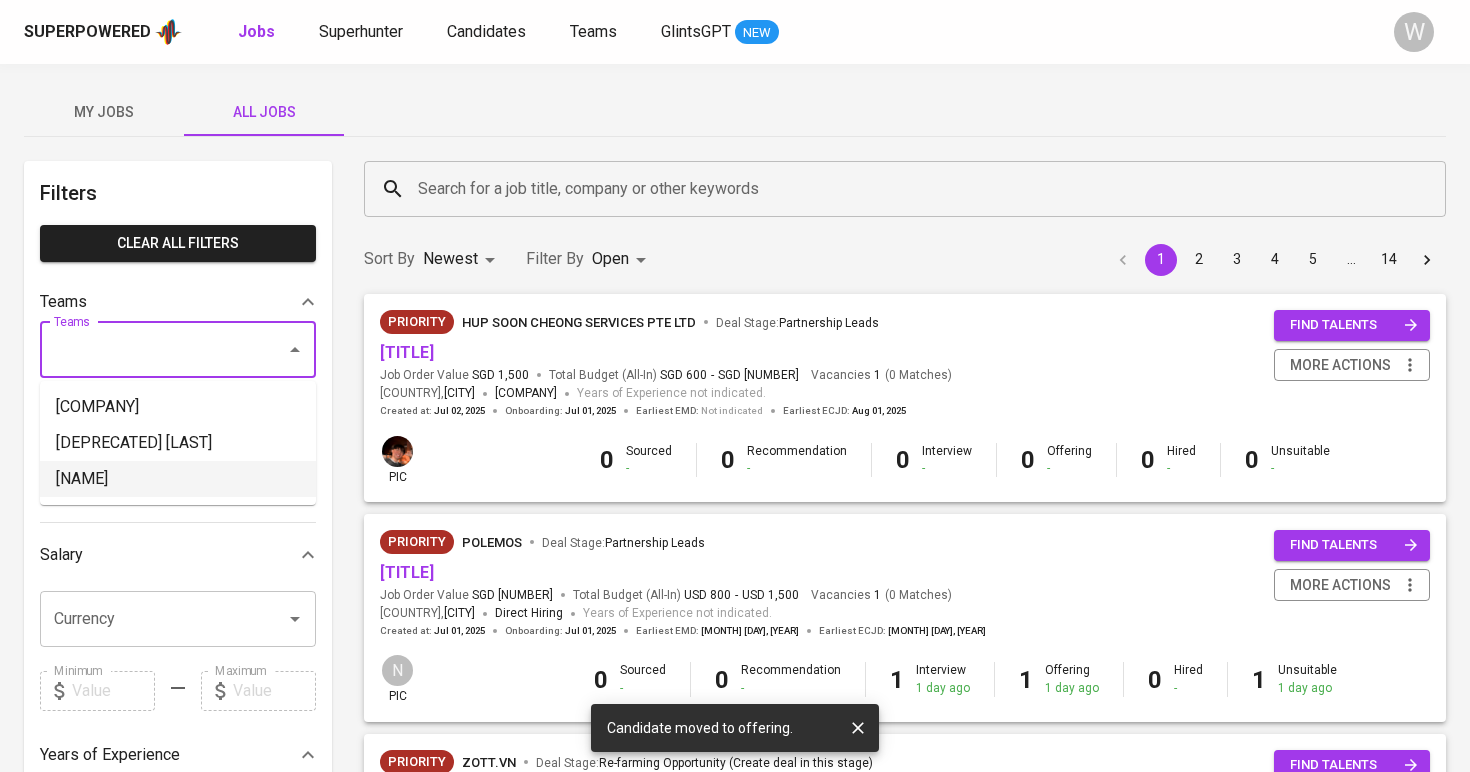 click on "[NAME]" at bounding box center [178, 479] 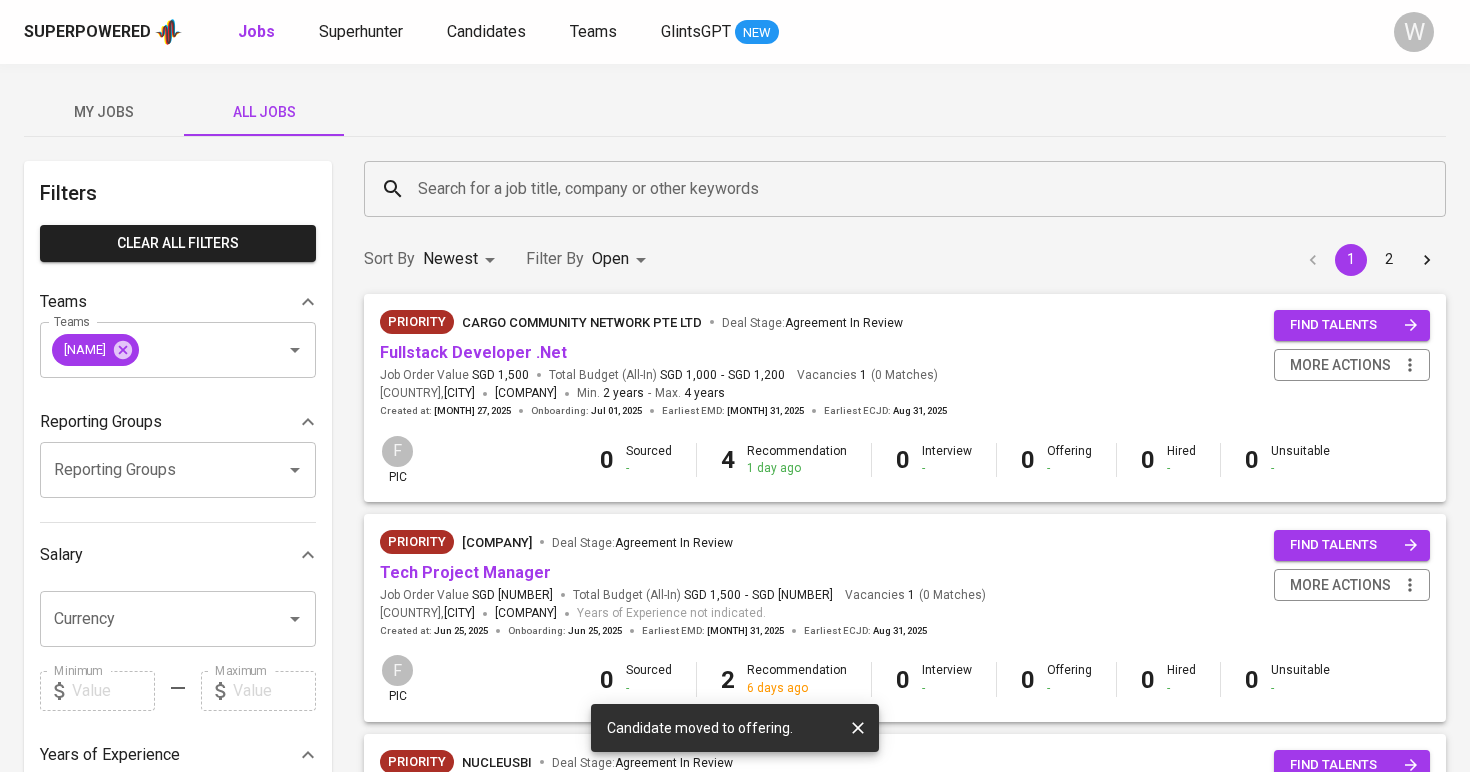 scroll, scrollTop: 3, scrollLeft: 0, axis: vertical 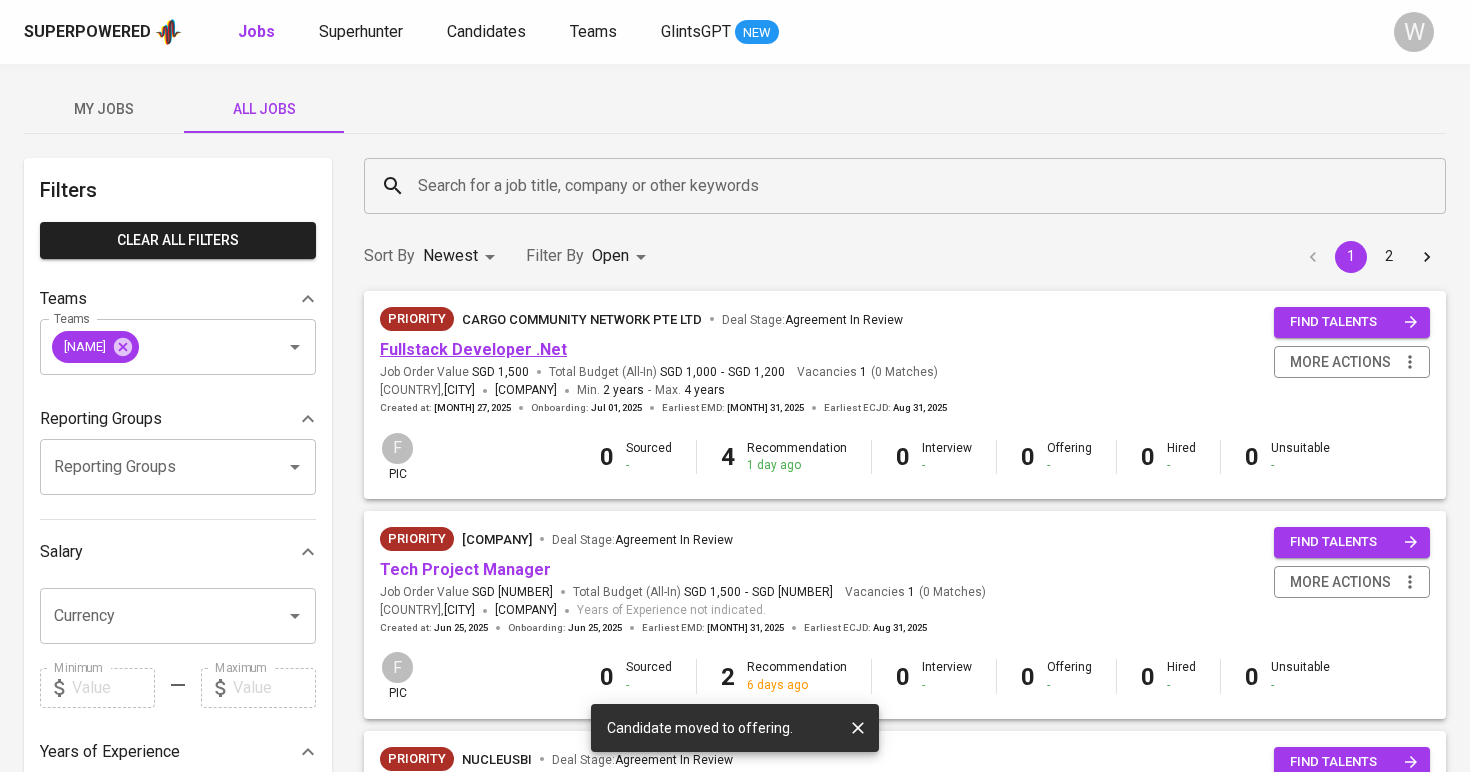 click on "Fullstack Developer .Net" at bounding box center (473, 349) 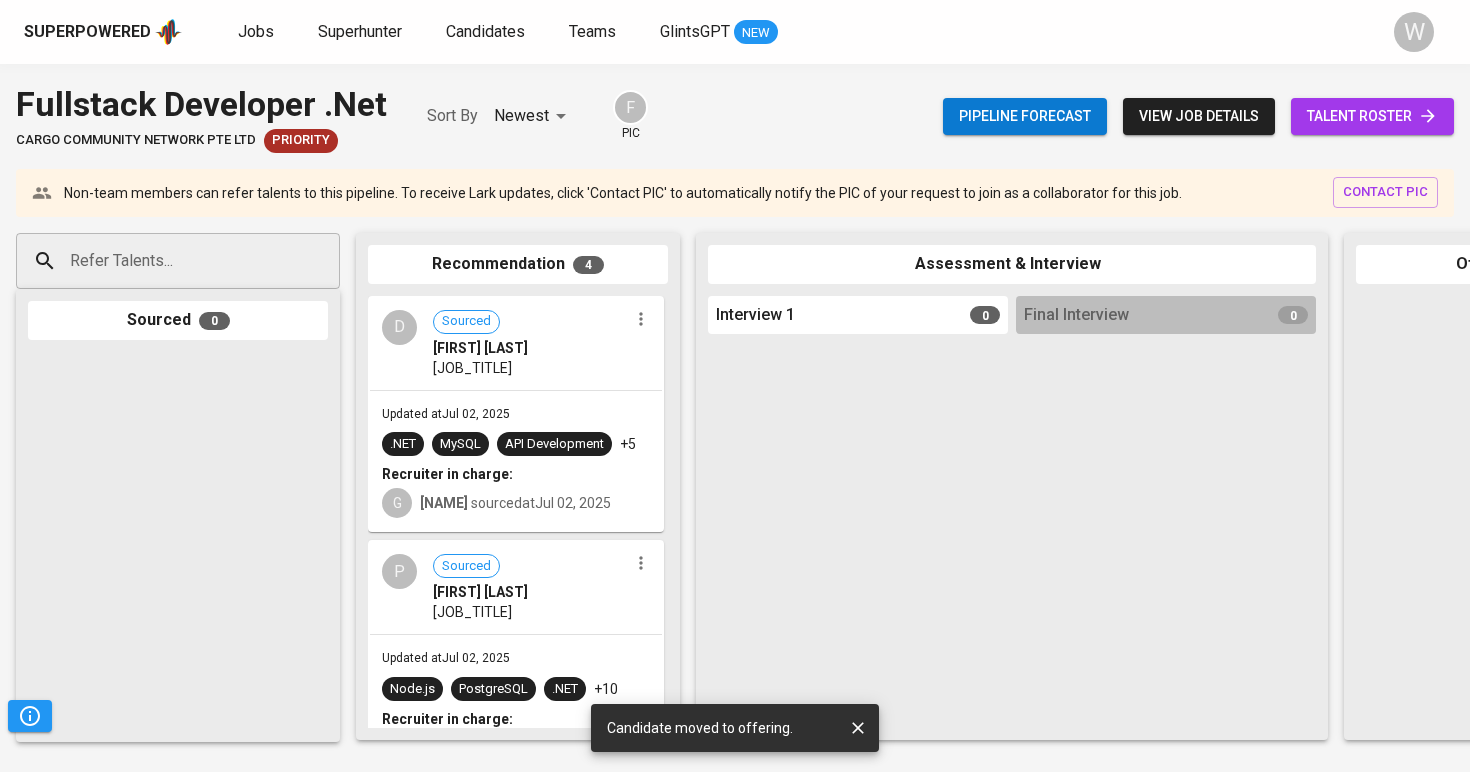 click on "talent roster" at bounding box center [1372, 116] 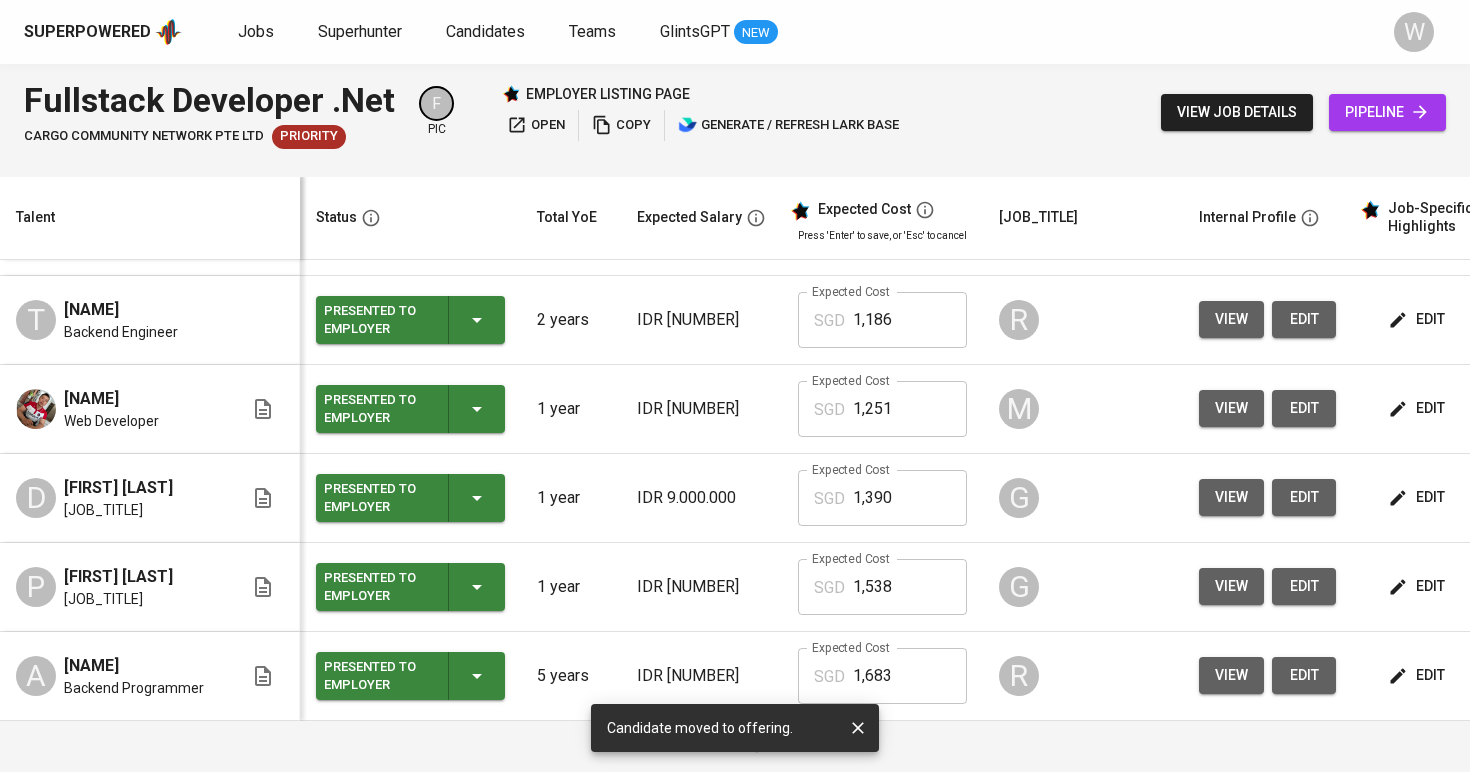 scroll, scrollTop: 174, scrollLeft: 0, axis: vertical 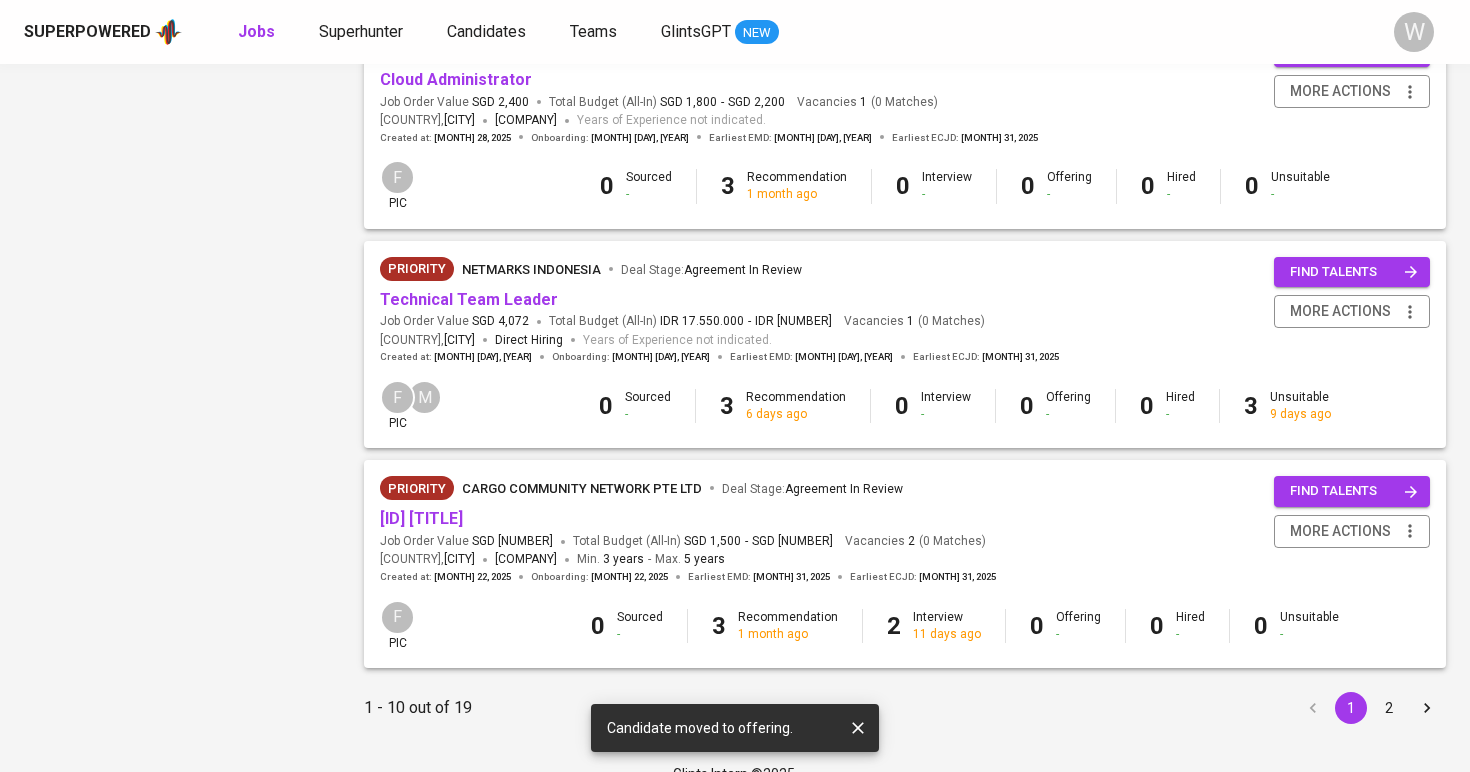 click on "2" at bounding box center (1389, 708) 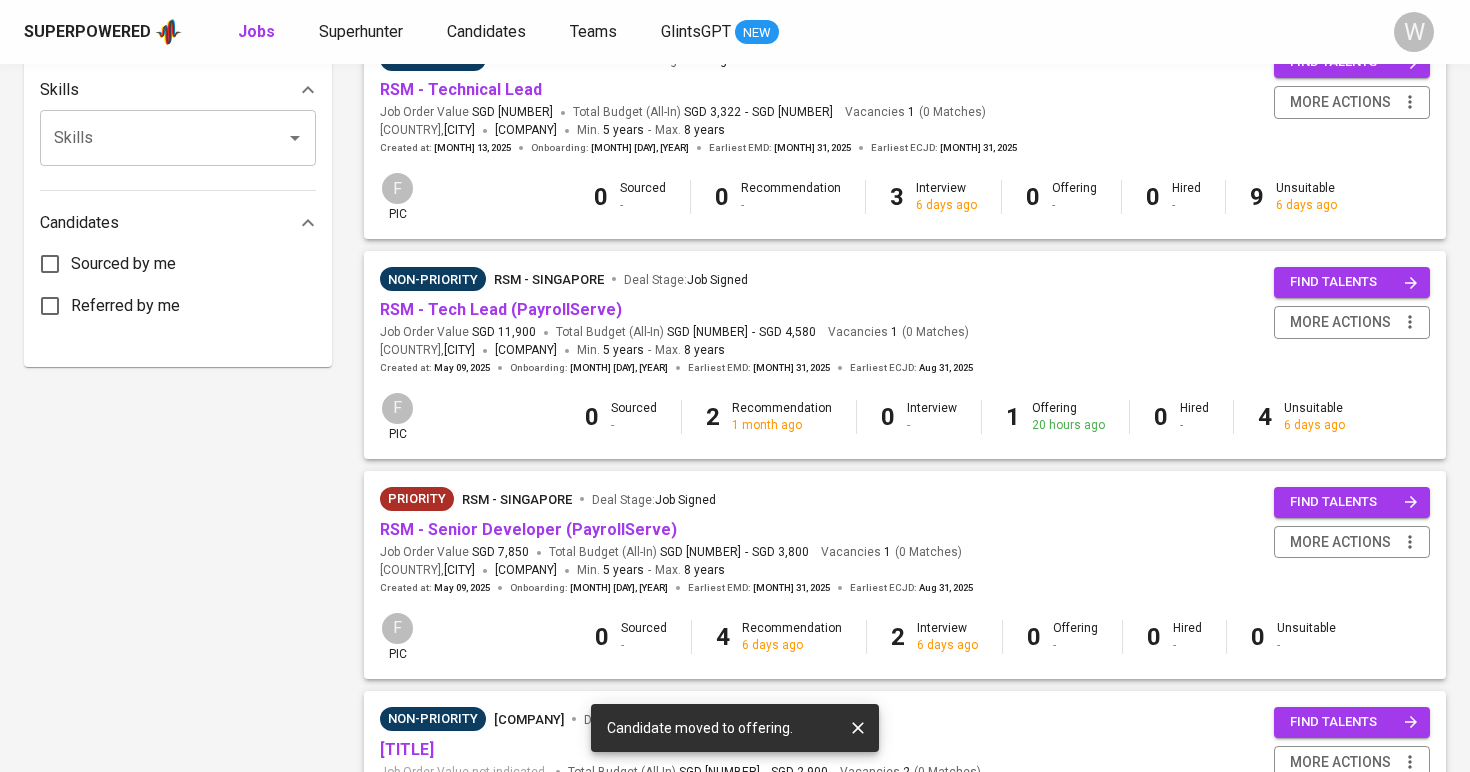 scroll, scrollTop: 841, scrollLeft: 0, axis: vertical 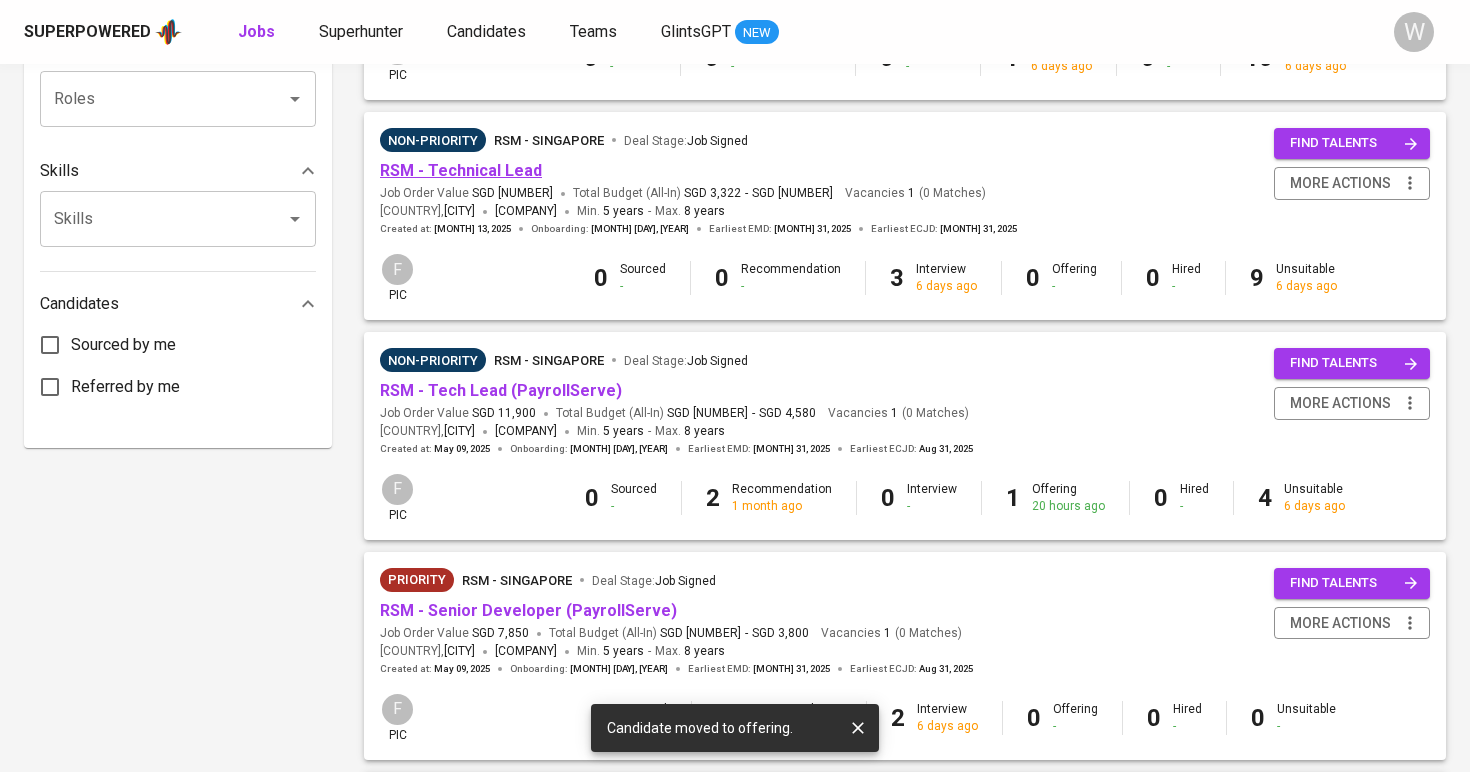 click on "RSM - Technical Lead" at bounding box center [461, 170] 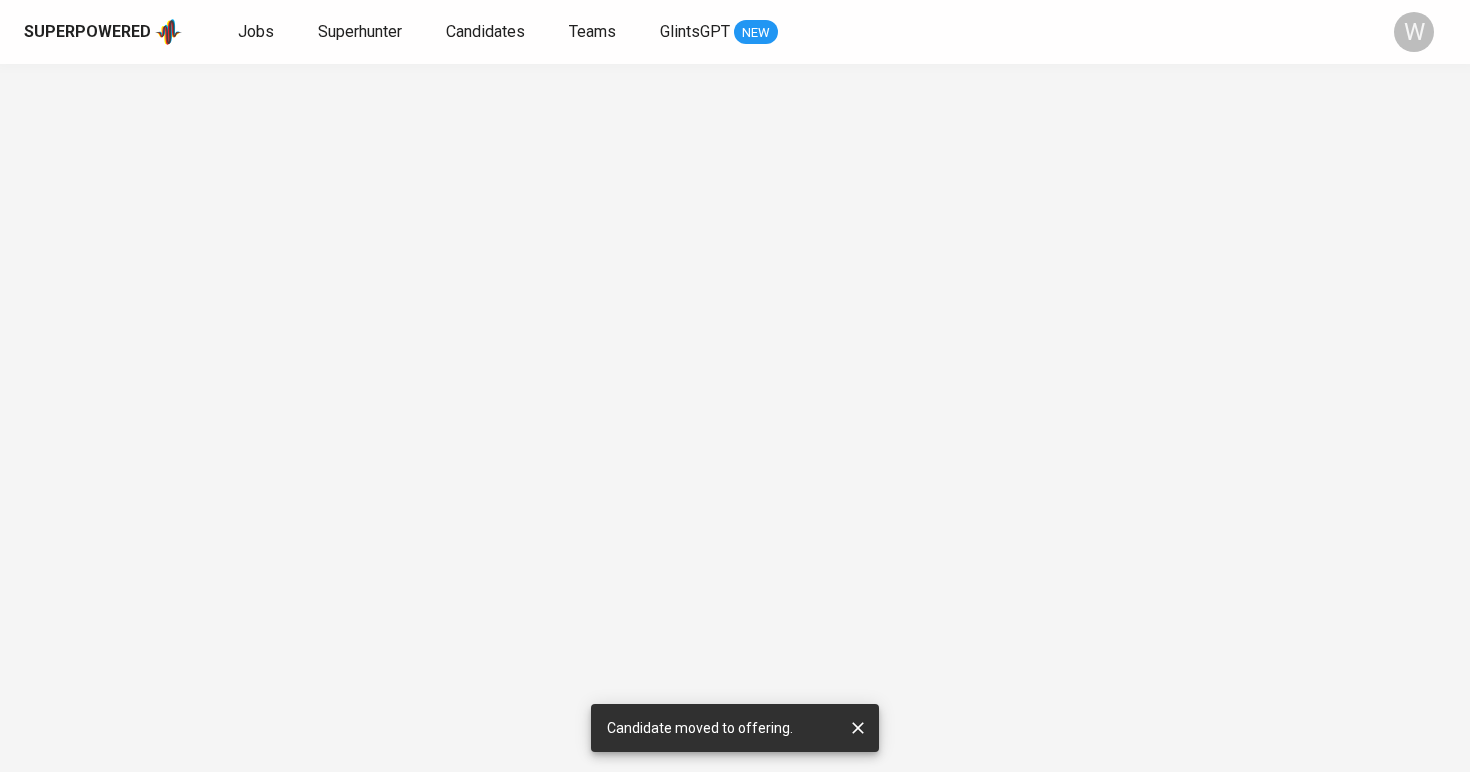 scroll, scrollTop: 0, scrollLeft: 0, axis: both 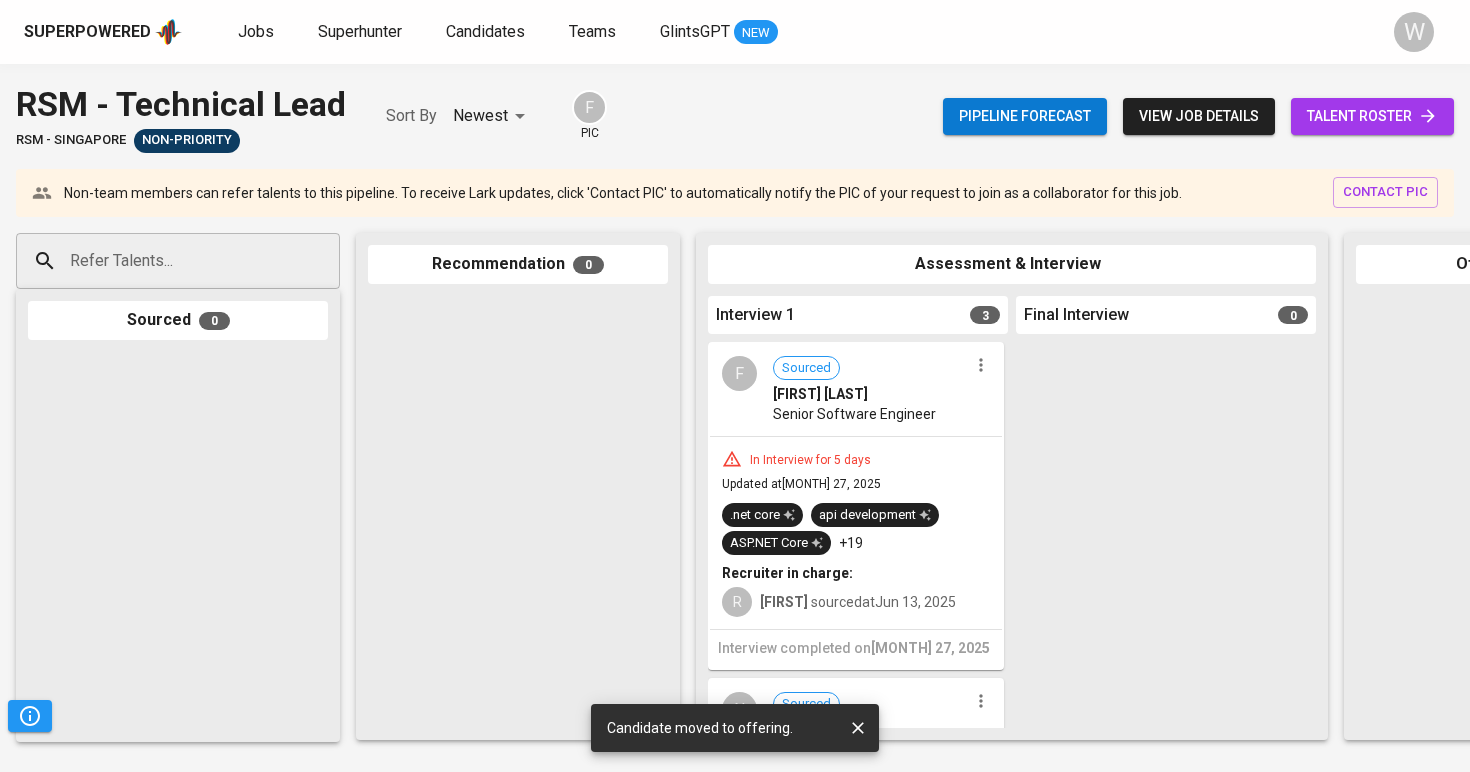 click on "talent roster" at bounding box center [1372, 116] 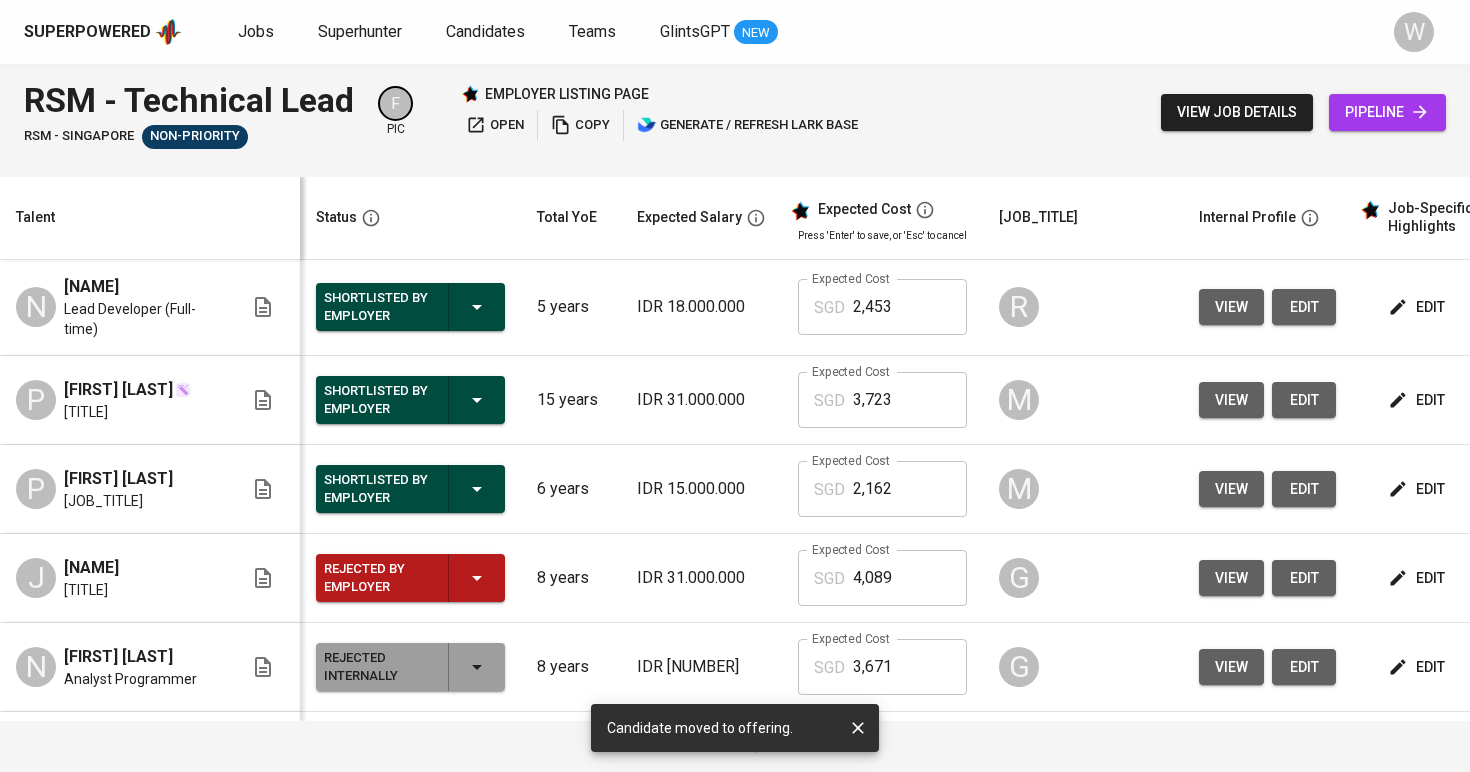 scroll, scrollTop: 235, scrollLeft: 0, axis: vertical 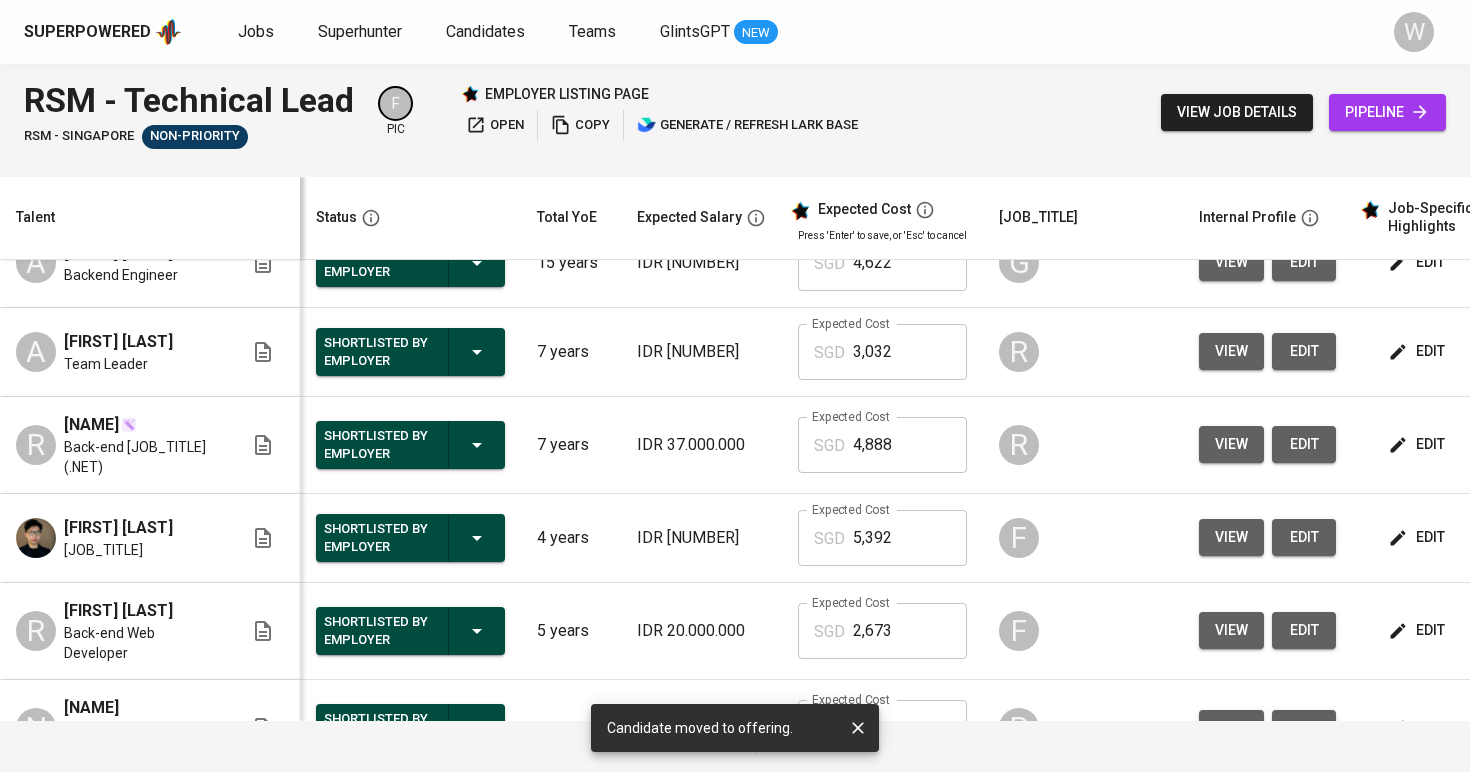 click on "IDR [NUMBER]" at bounding box center [701, 73] 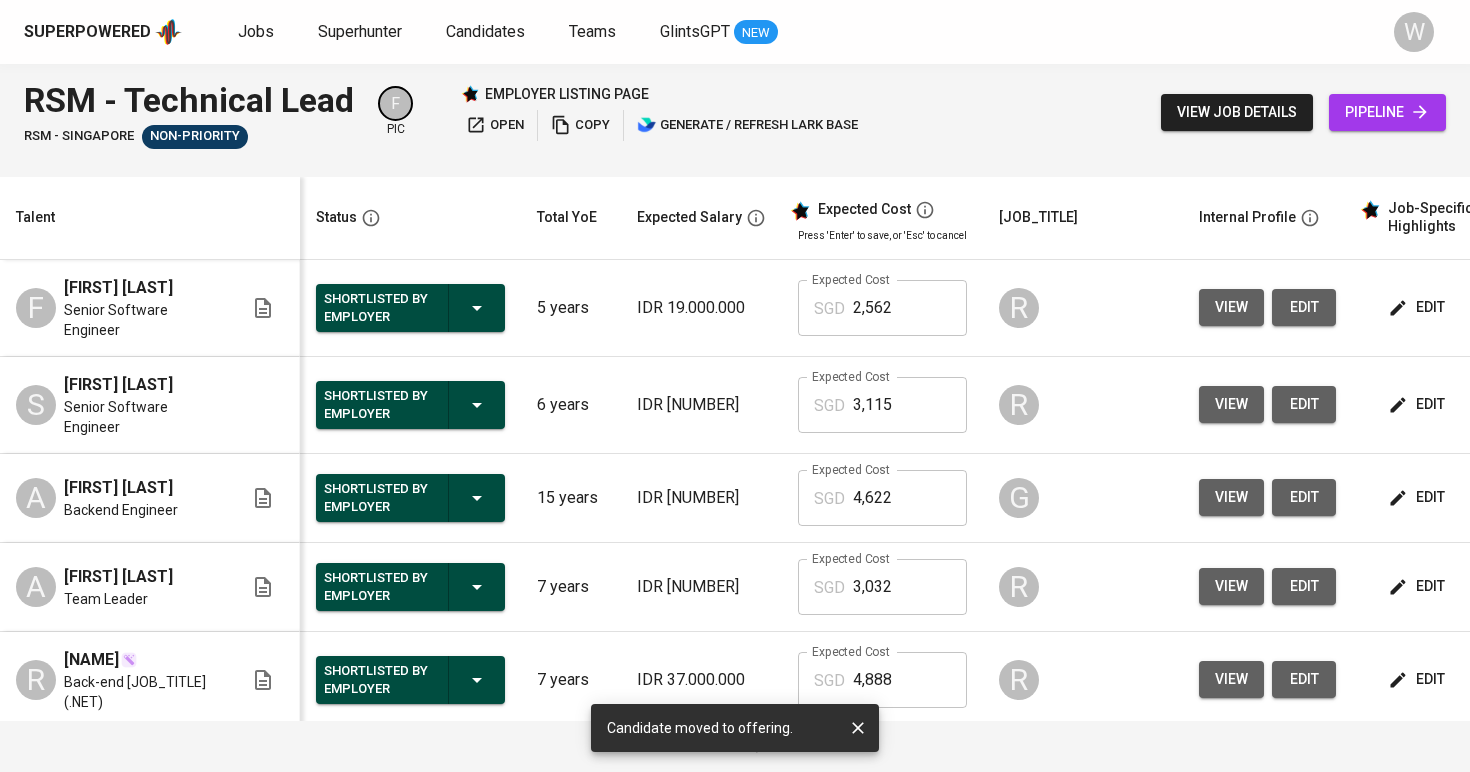 scroll, scrollTop: 0, scrollLeft: 0, axis: both 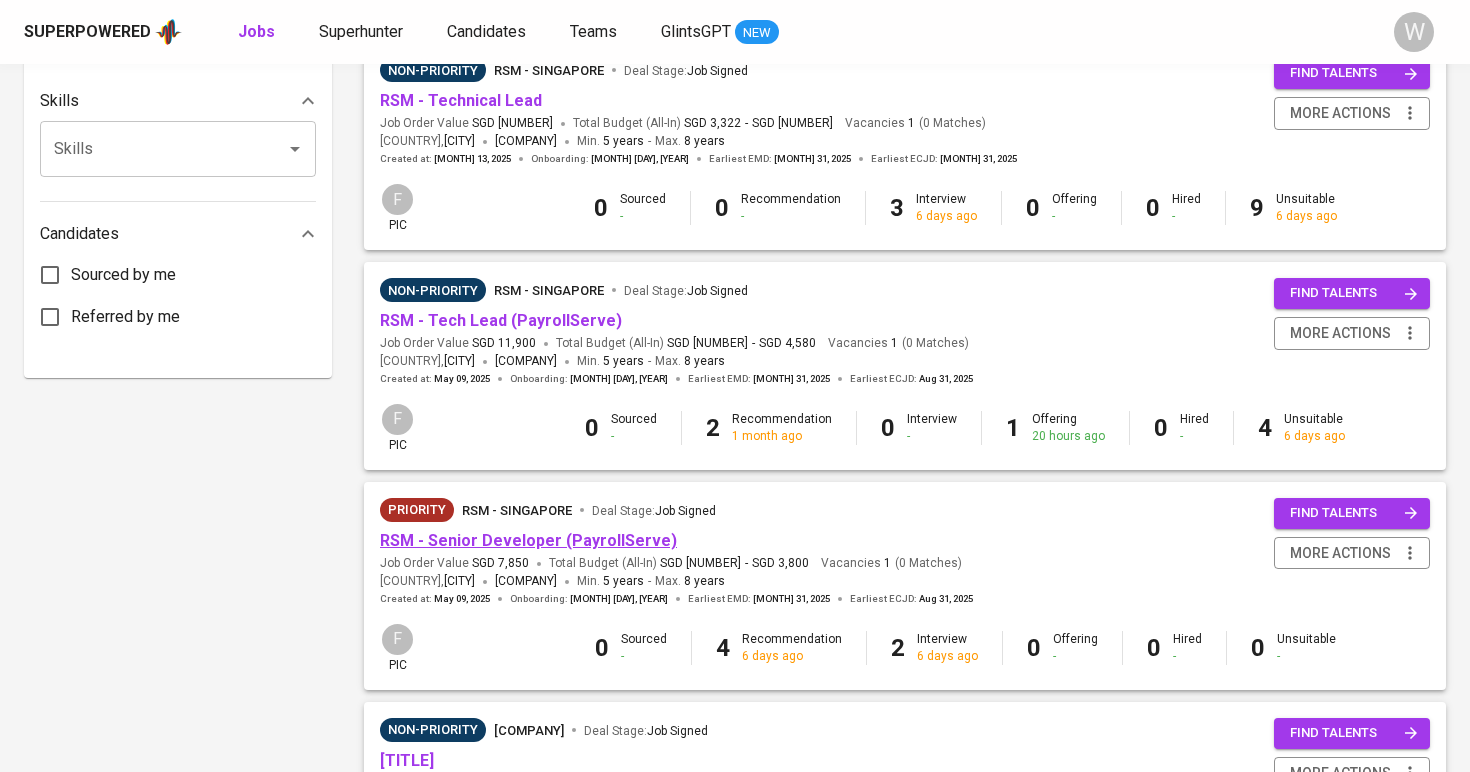 click on "RSM - Senior Developer (PayrollServe)" at bounding box center [528, 540] 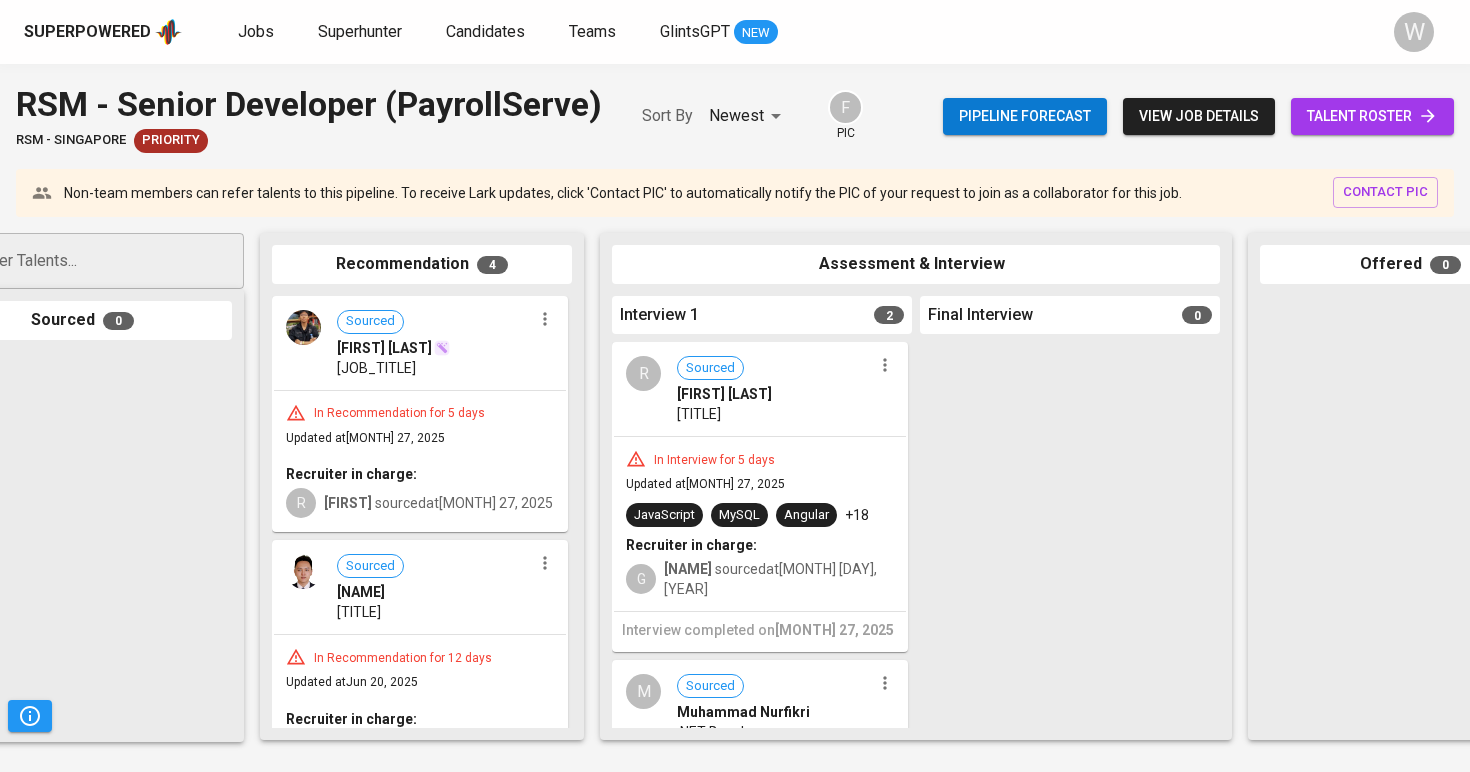 scroll, scrollTop: 0, scrollLeft: 113, axis: horizontal 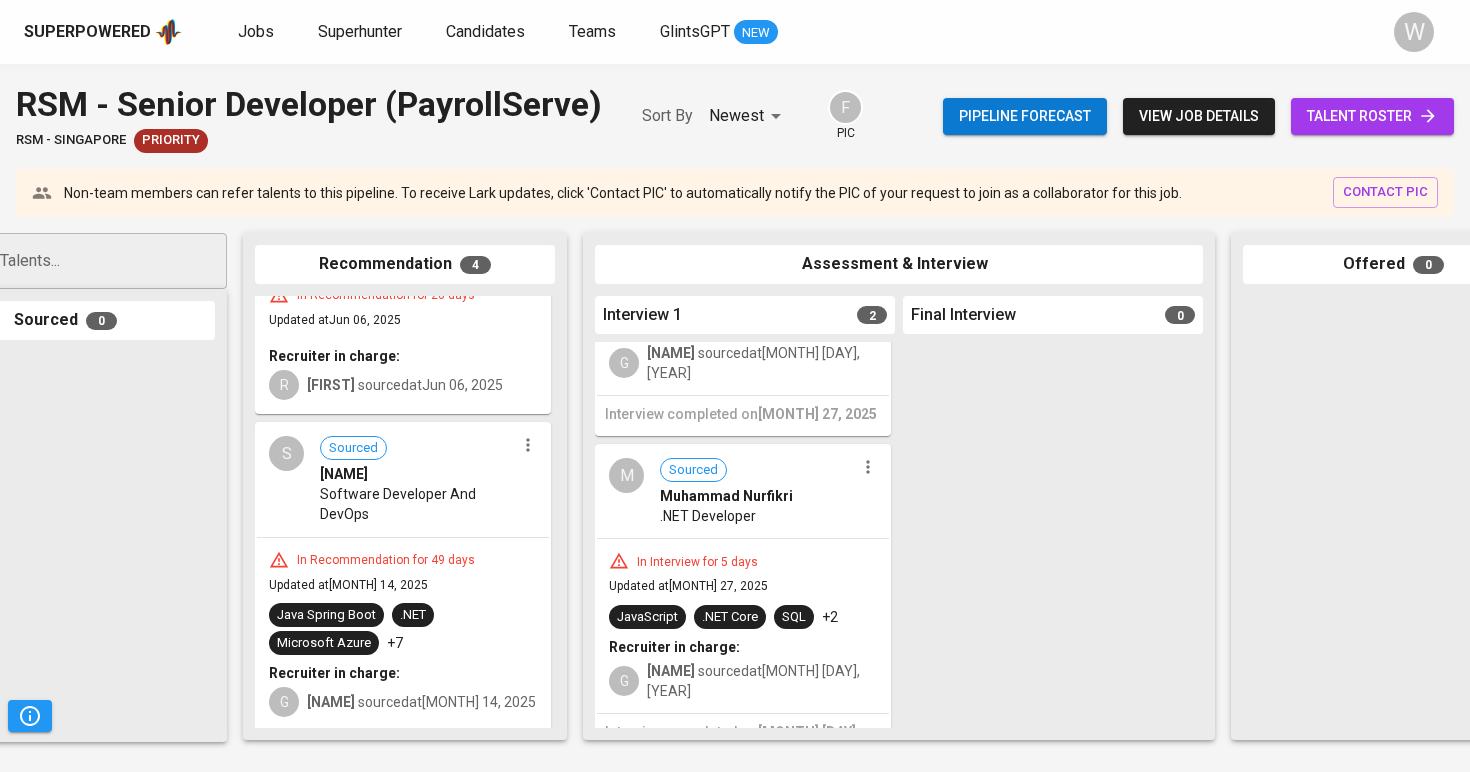 click on "talent roster" at bounding box center (1372, 116) 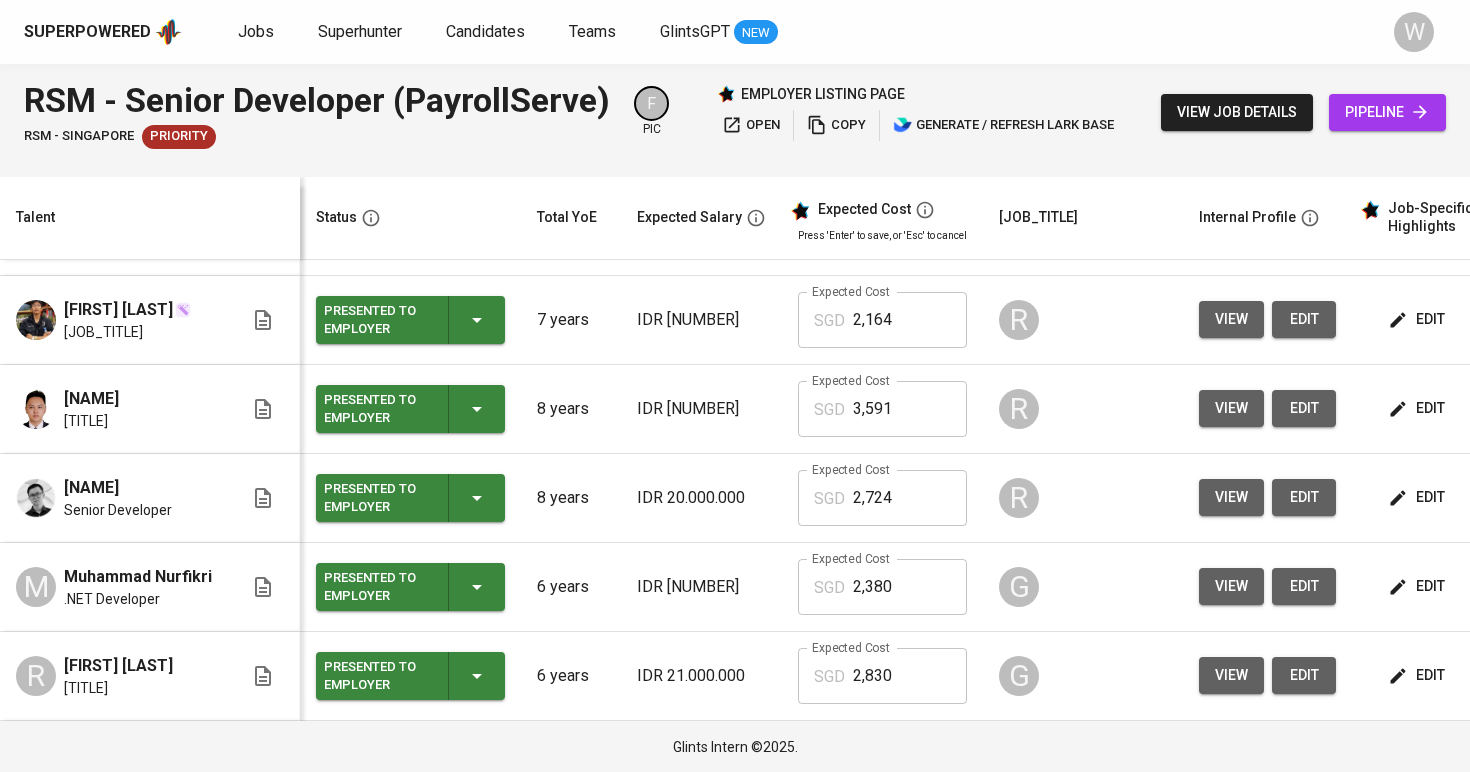 scroll, scrollTop: 82, scrollLeft: 0, axis: vertical 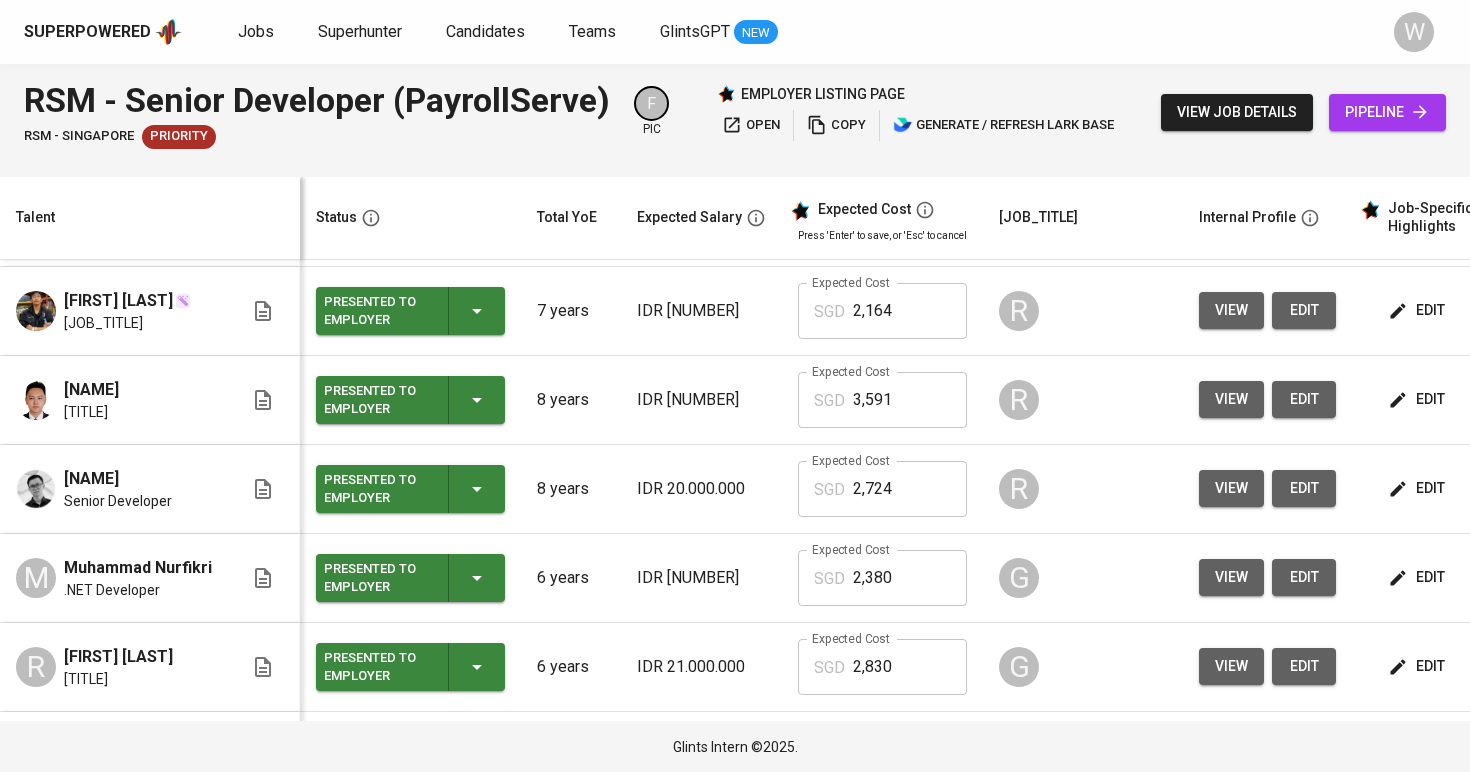 click on "Superpowered Jobs   Superhunter   Candidates   Teams   GlintsGPT   NEW W" at bounding box center (735, 32) 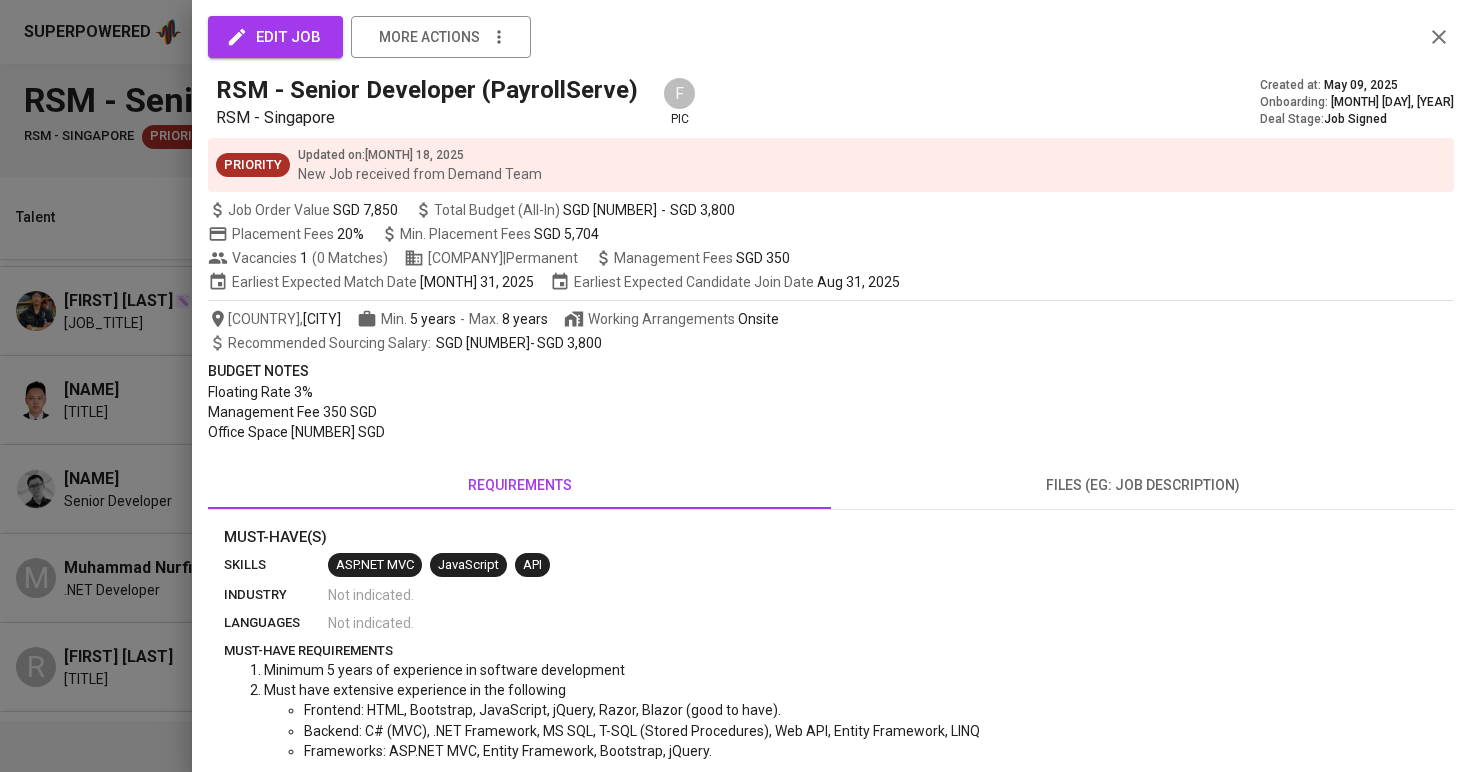 click at bounding box center (735, 386) 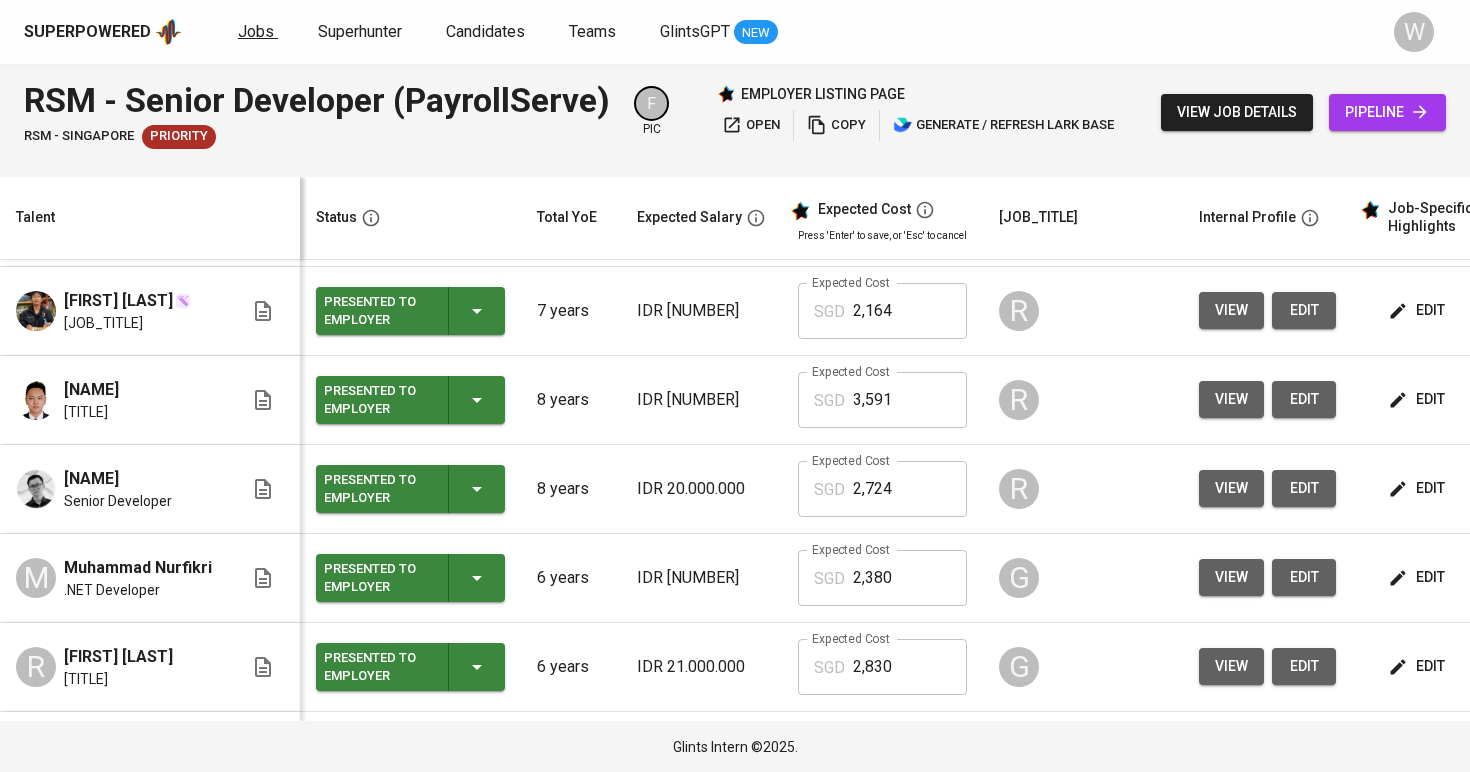 click on "Jobs" at bounding box center (256, 31) 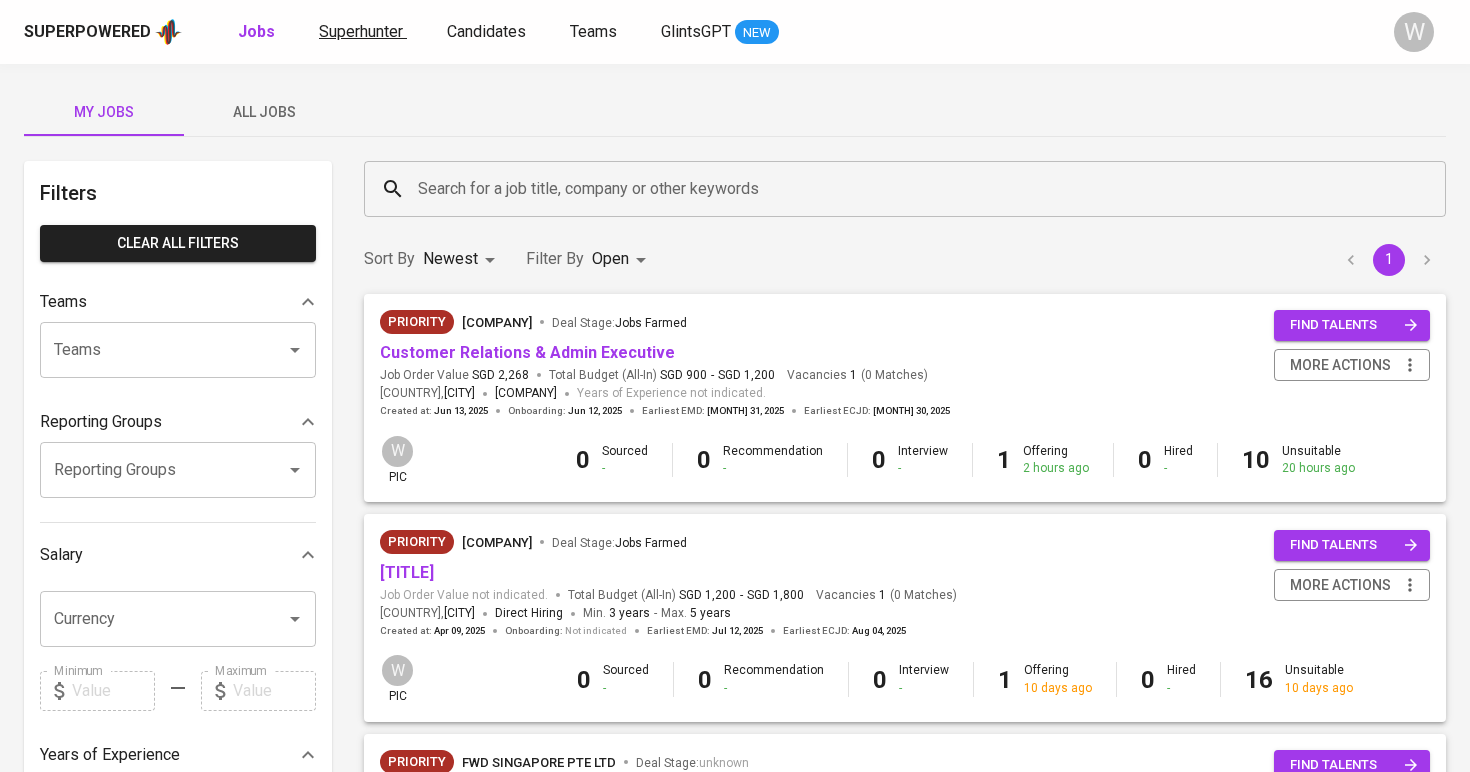 click on "Superhunter" at bounding box center [361, 31] 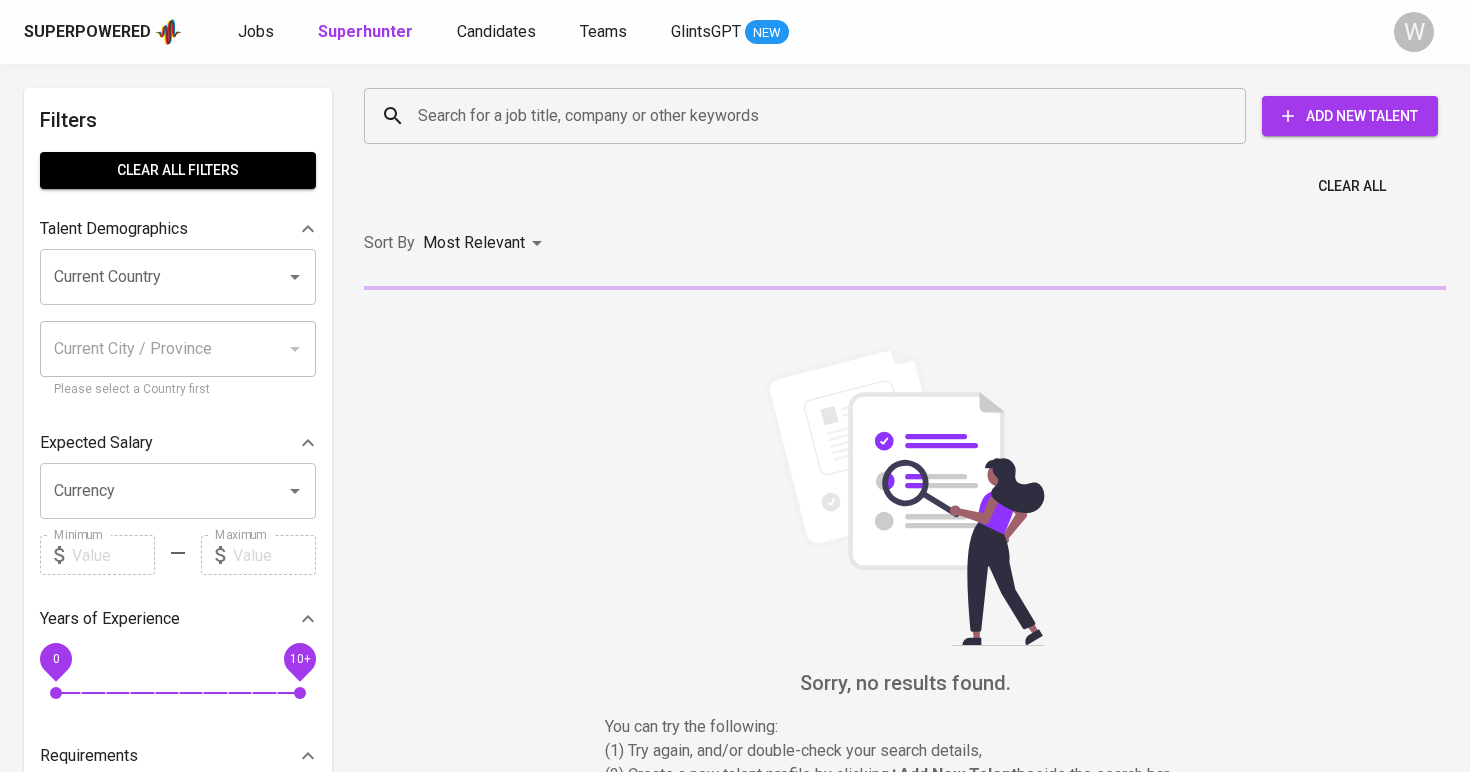 click on "Search for a job title, company or other keywords" at bounding box center [810, 116] 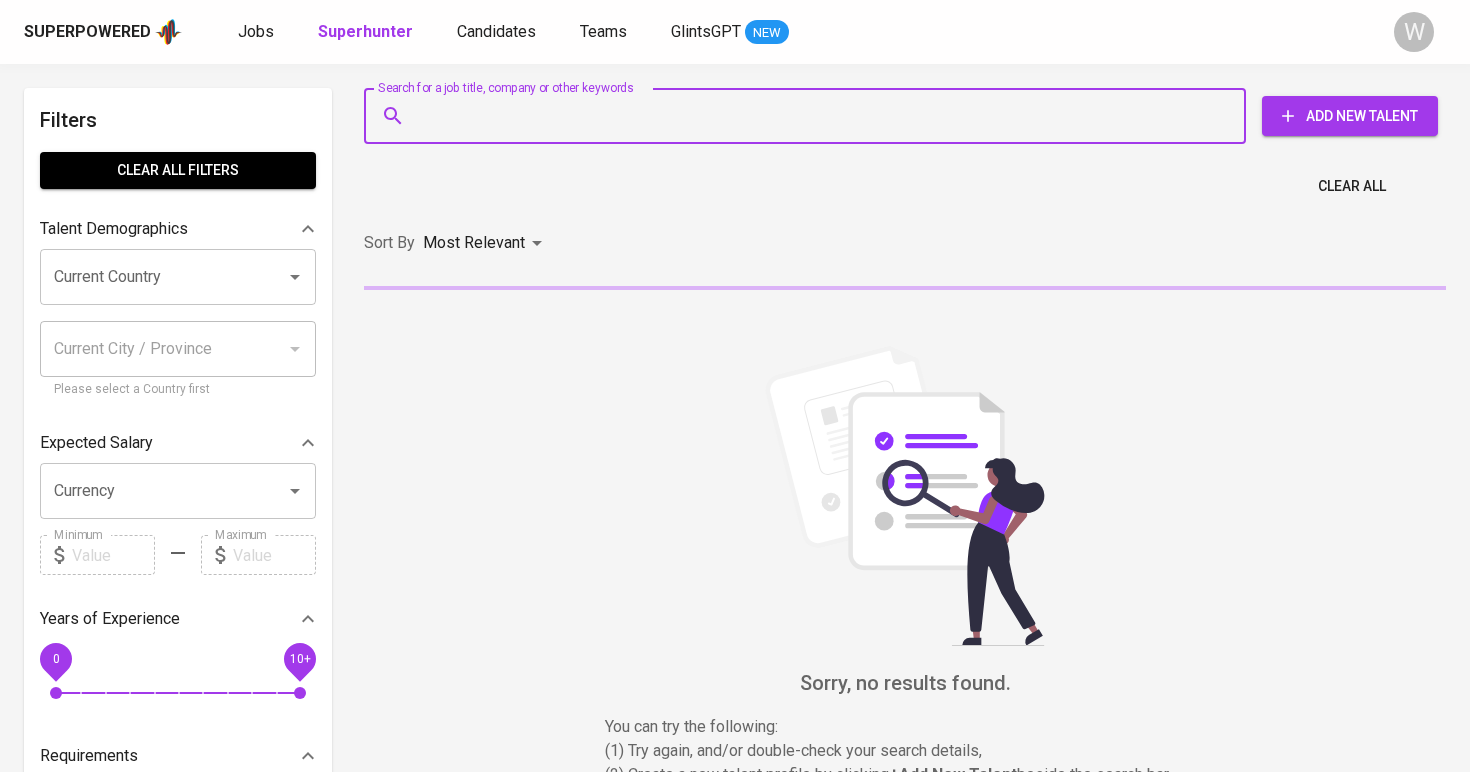 paste on "[COMPANY] | [EMAIL]" 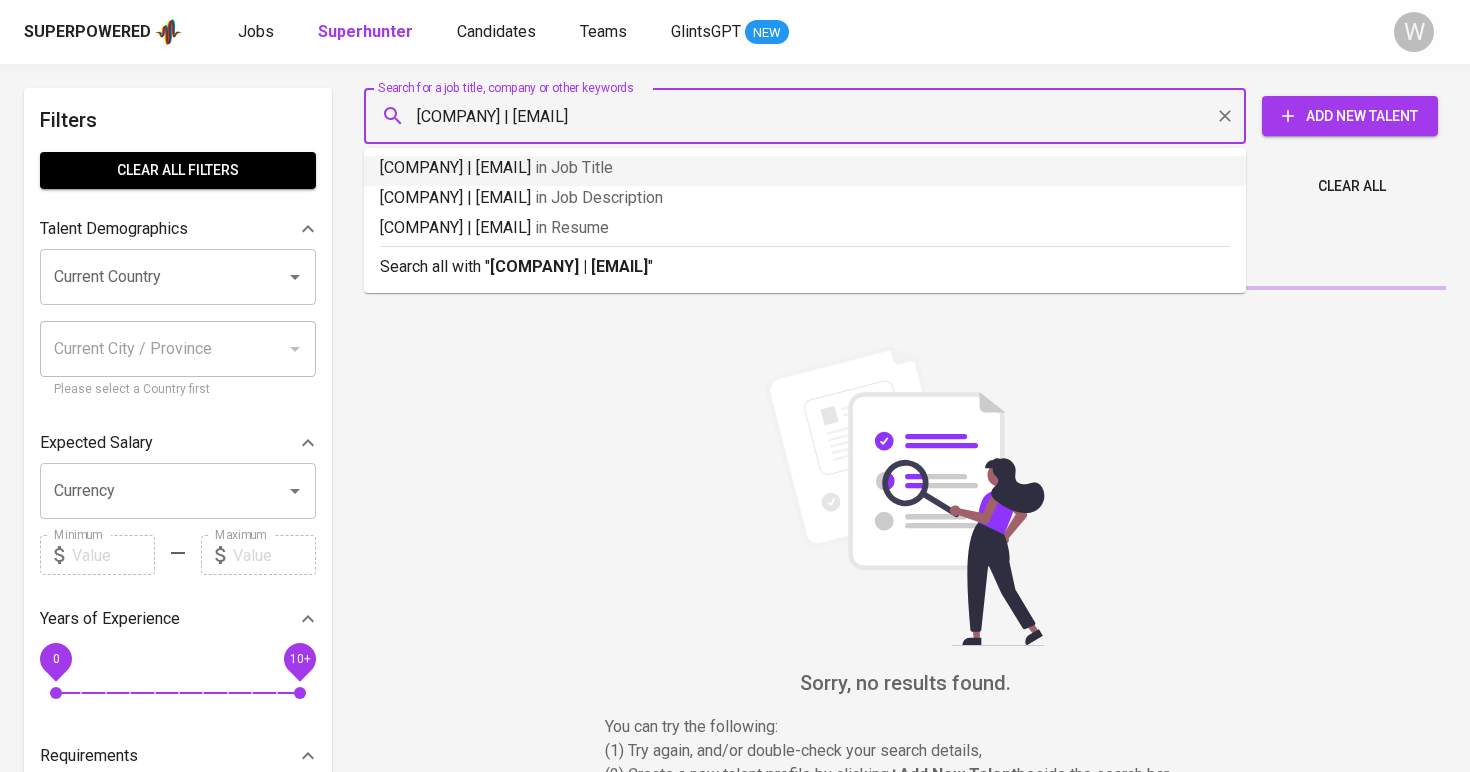 click on "[COMPANY] | [EMAIL]" at bounding box center [810, 116] 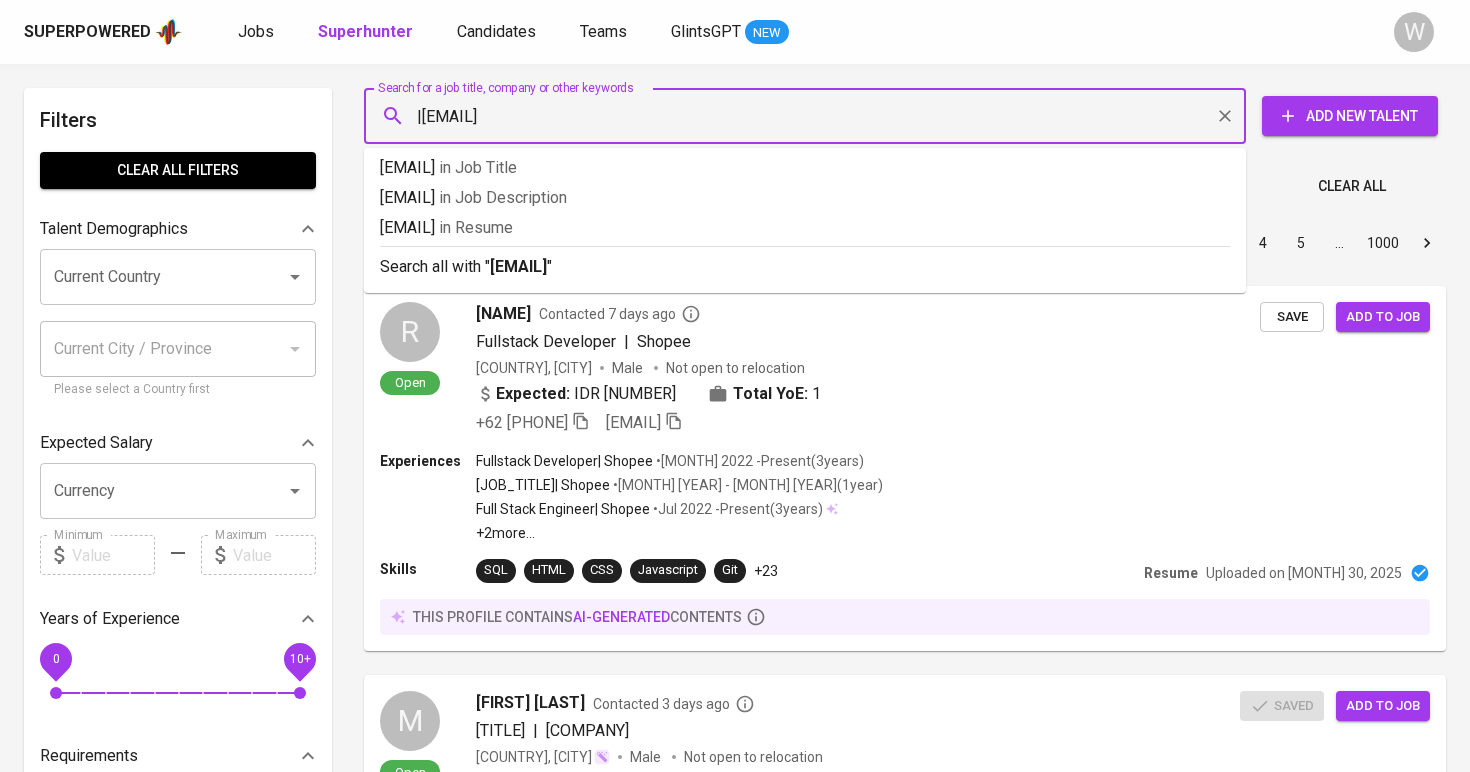 type on "[EMAIL]" 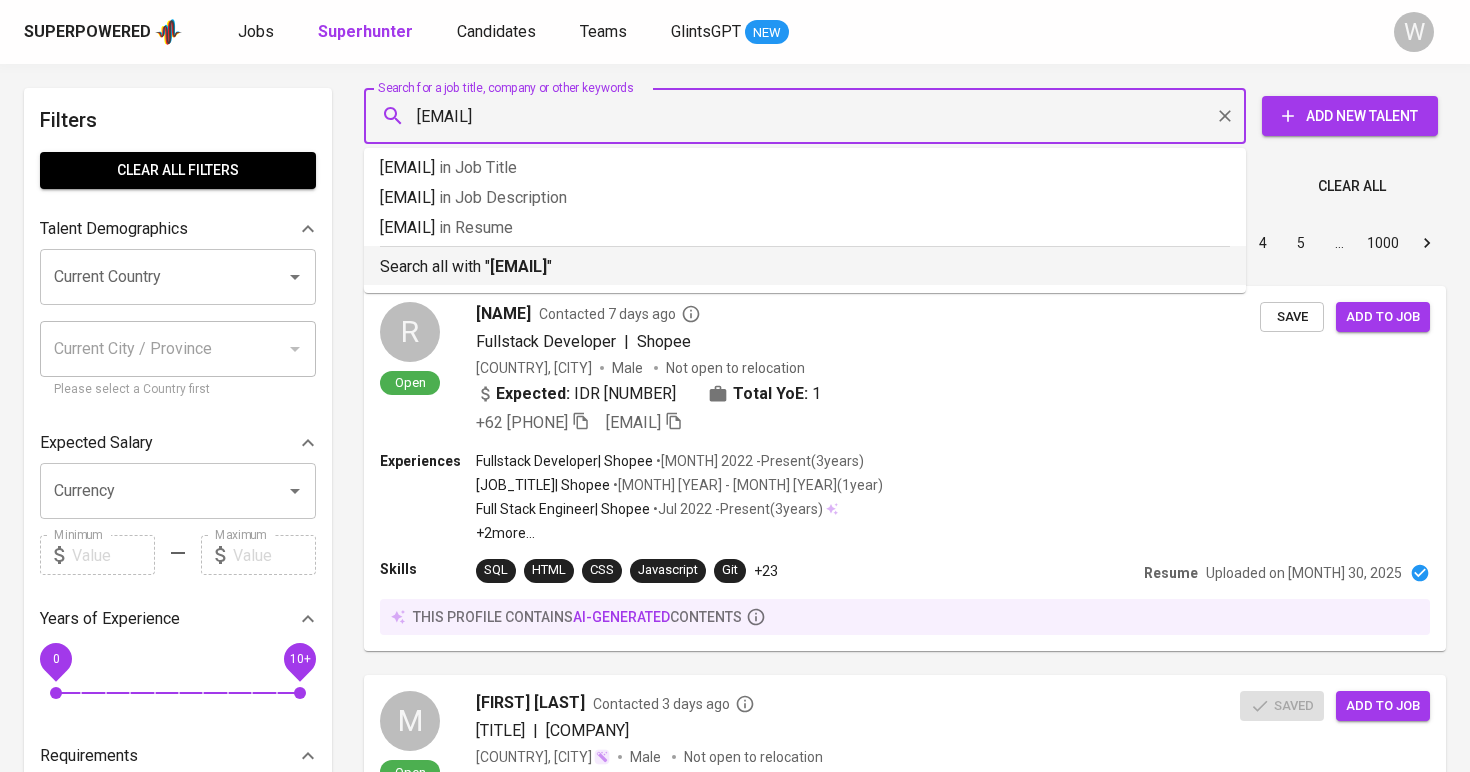 click on "Search all with " [EMAIL] "" at bounding box center (805, 262) 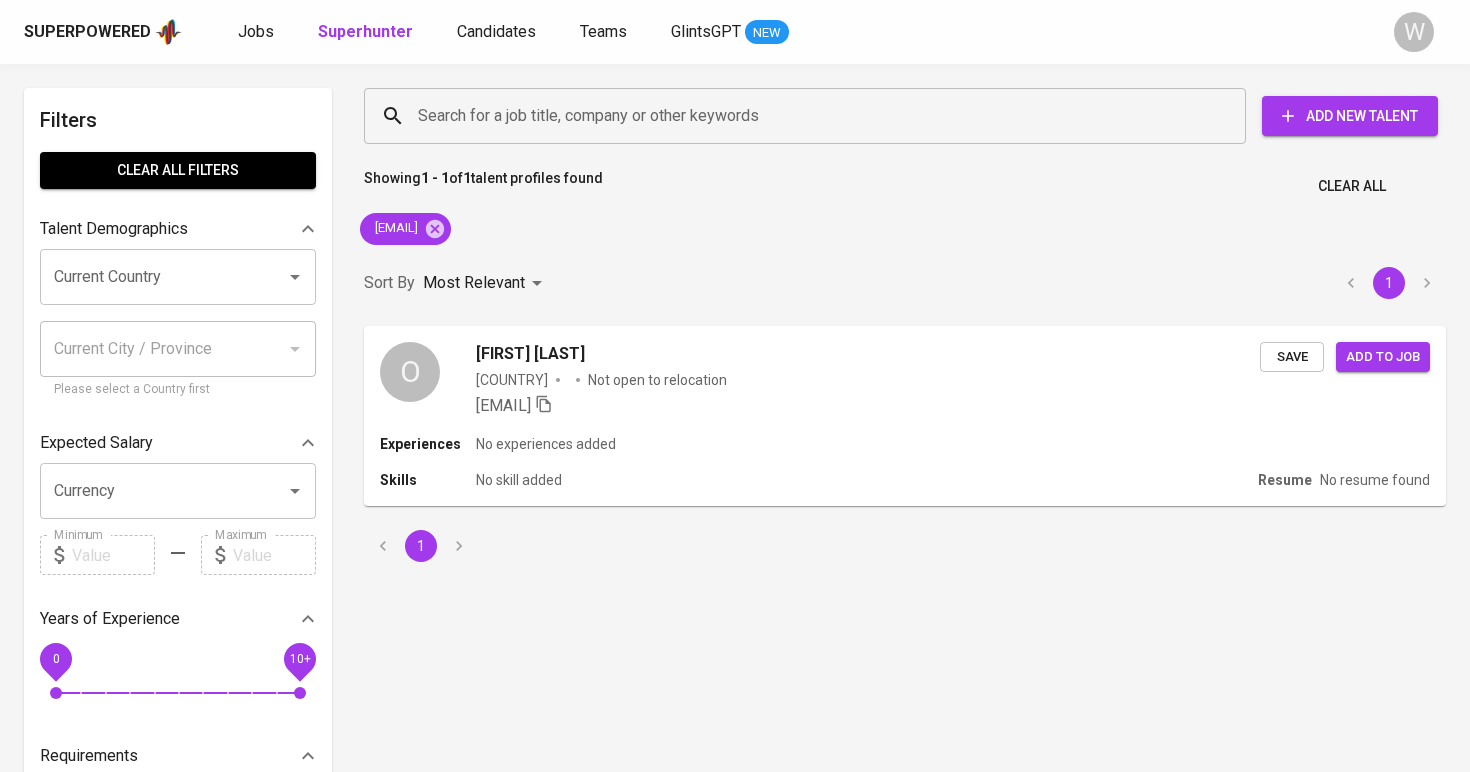 click on "Sort By Most Relevant MOST_RELEVANT 1" at bounding box center (905, 283) 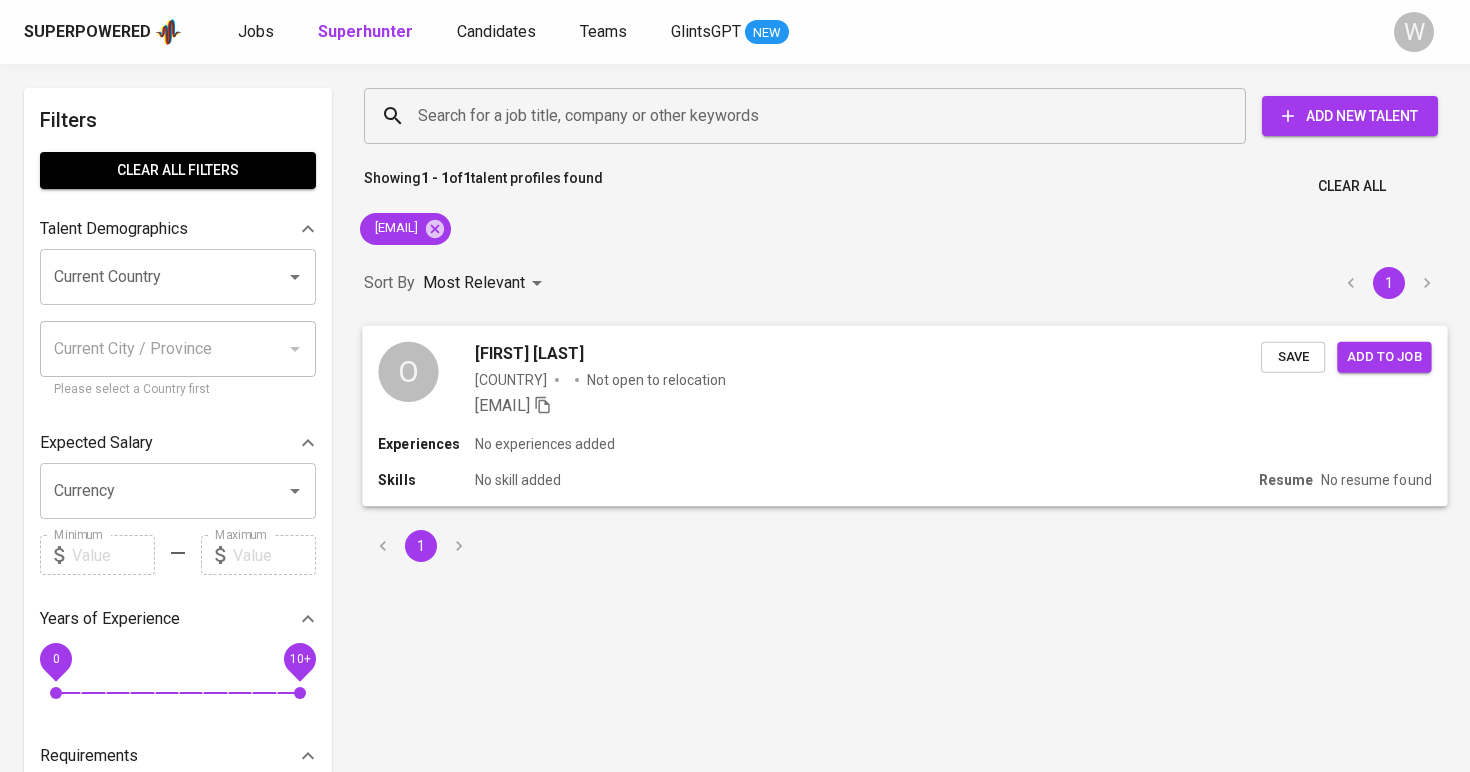 click on "[FIRST] [LAST]" at bounding box center (868, 353) 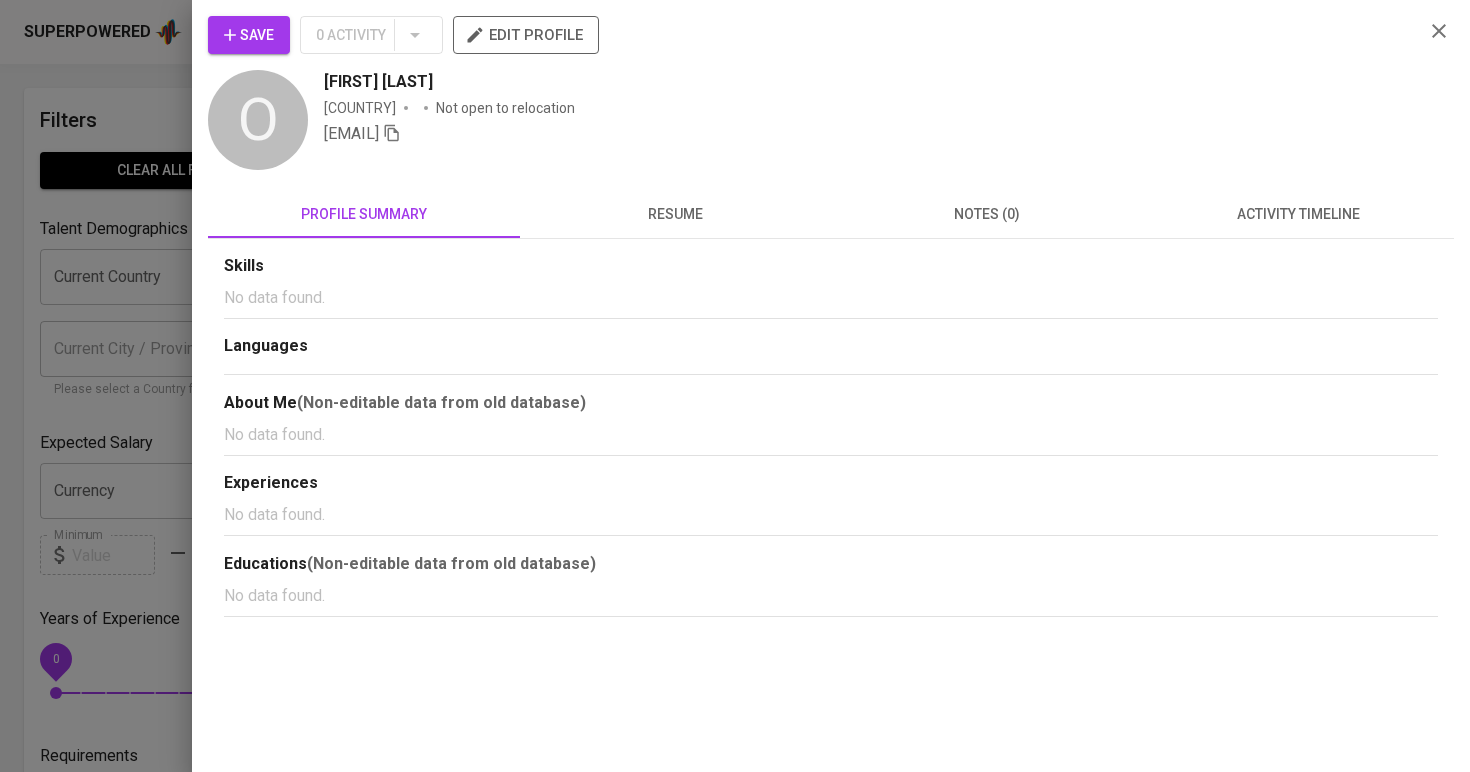 click on "Save" at bounding box center [249, 35] 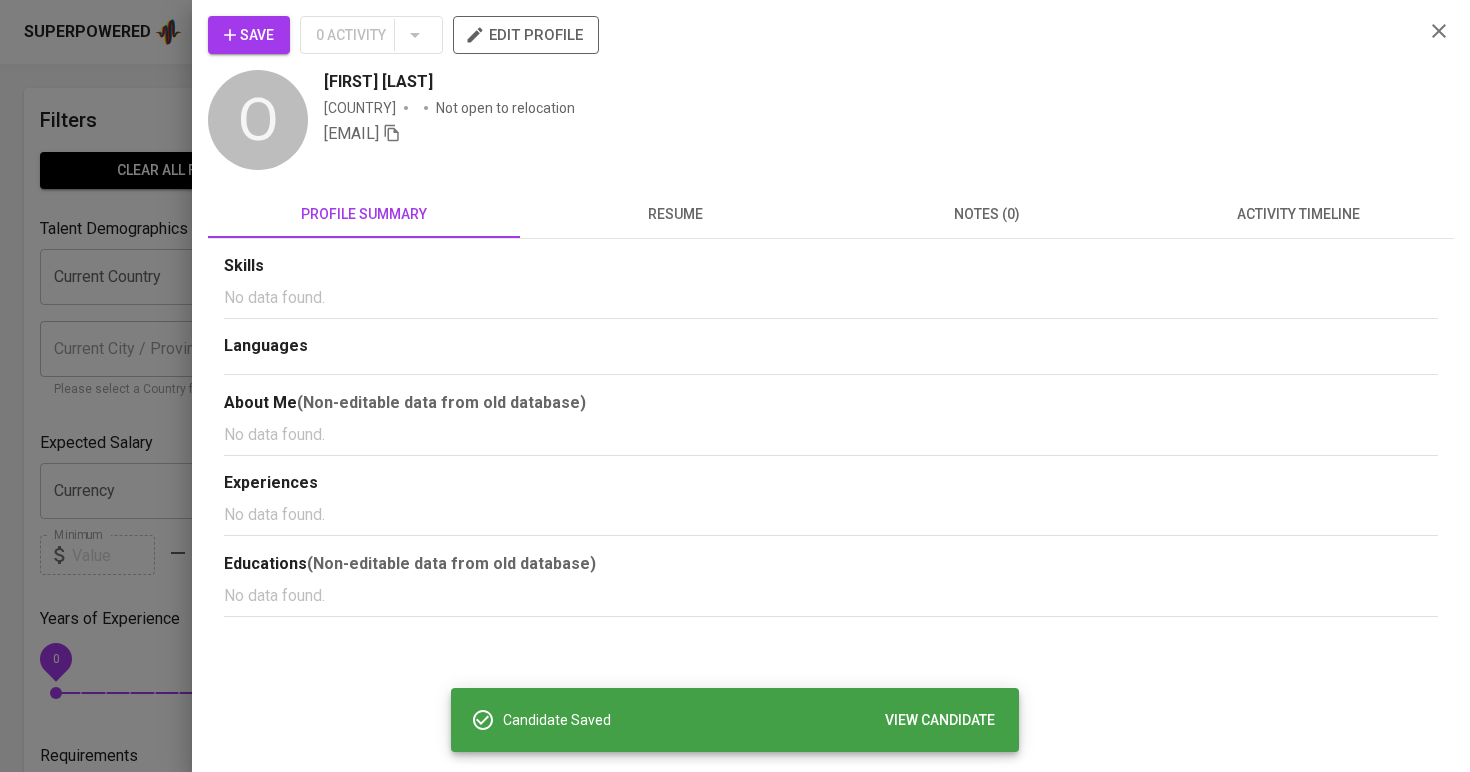 click at bounding box center [735, 386] 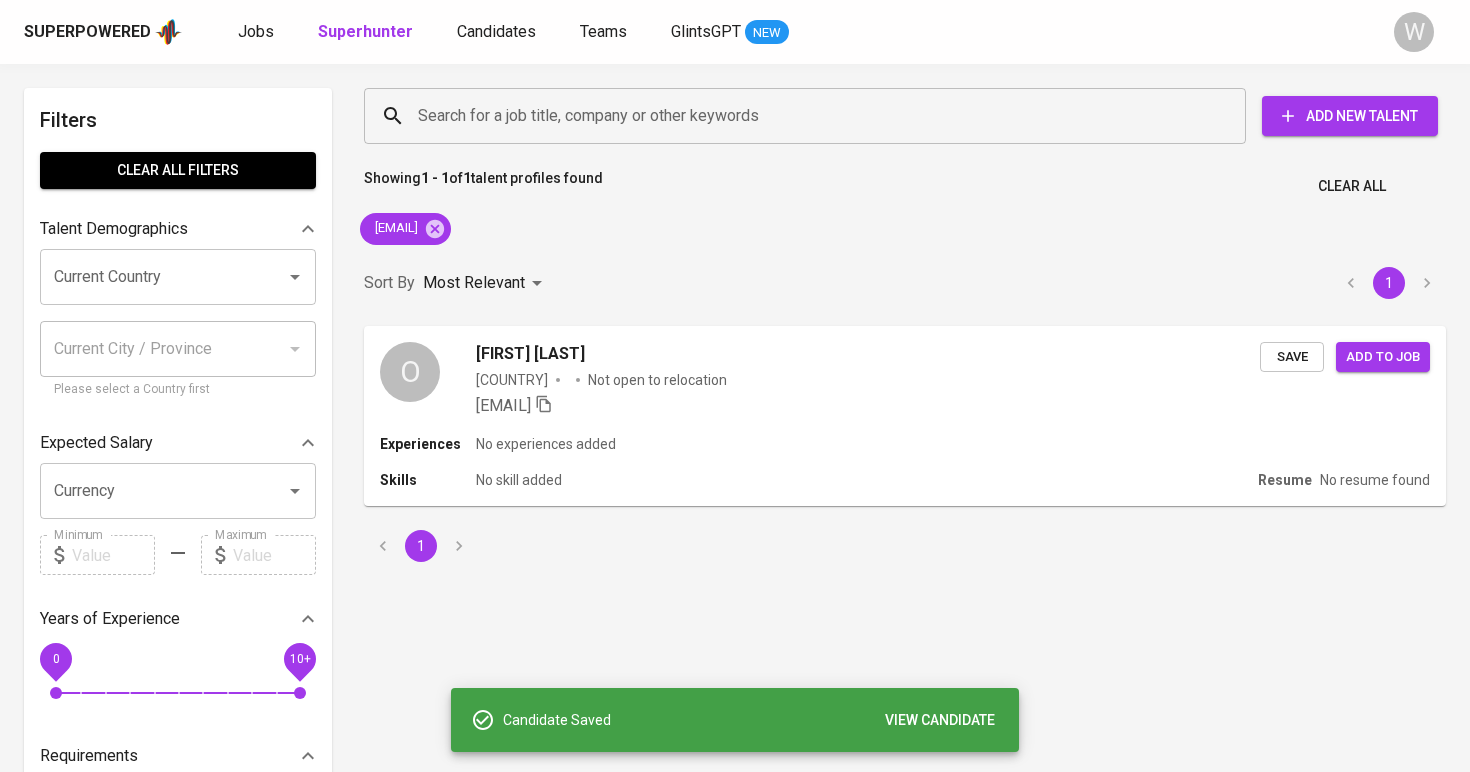 scroll, scrollTop: 0, scrollLeft: 0, axis: both 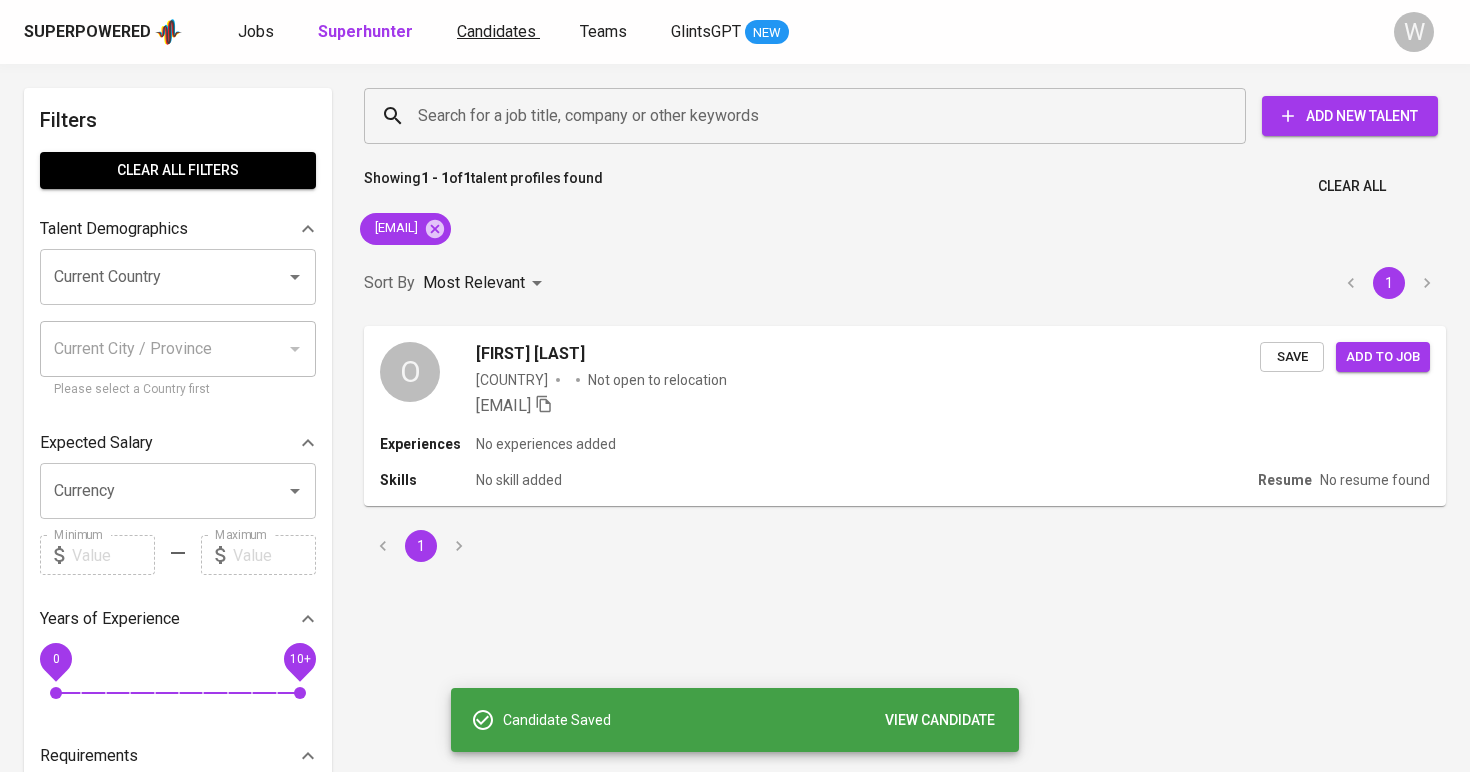 click on "Candidates" at bounding box center (498, 32) 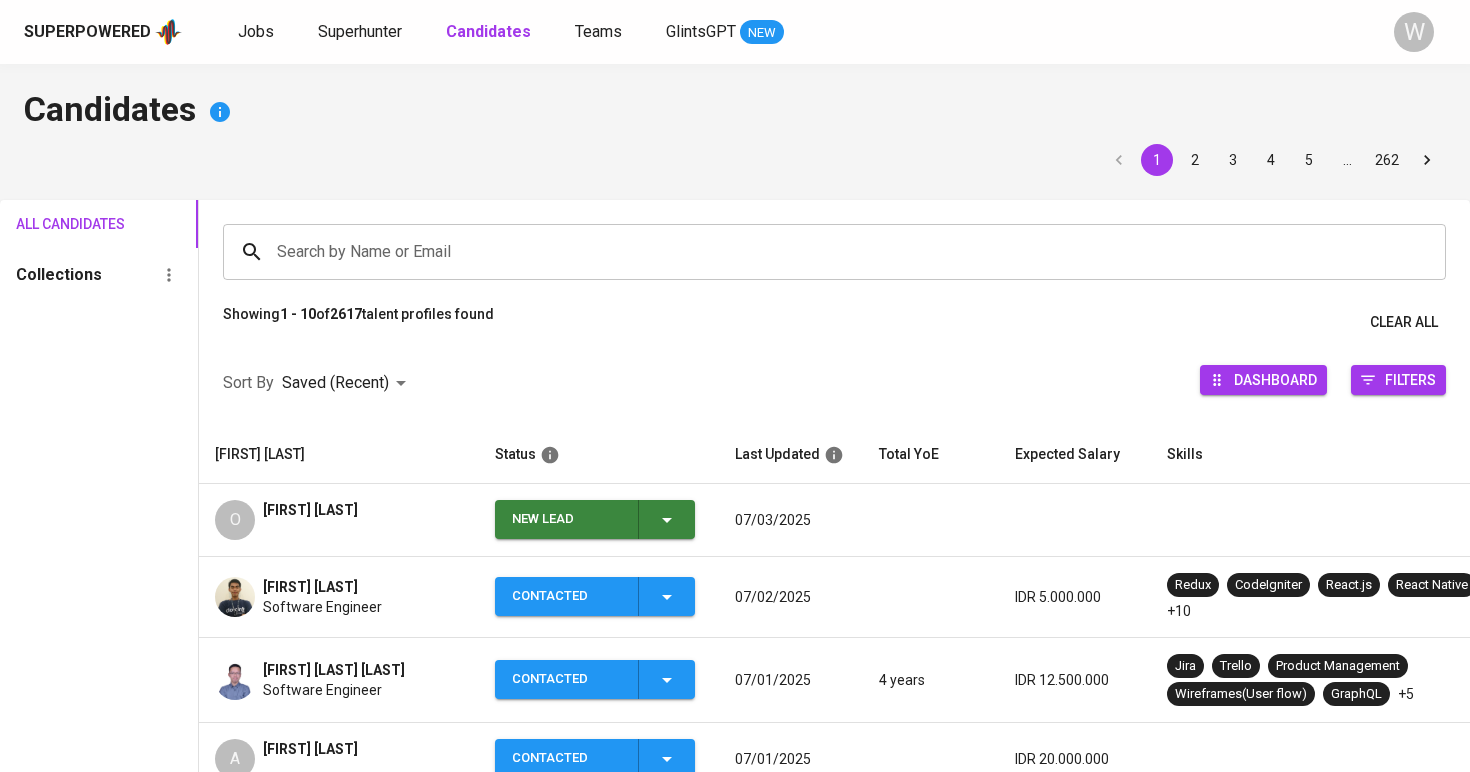 click on "New Lead" at bounding box center [567, 519] 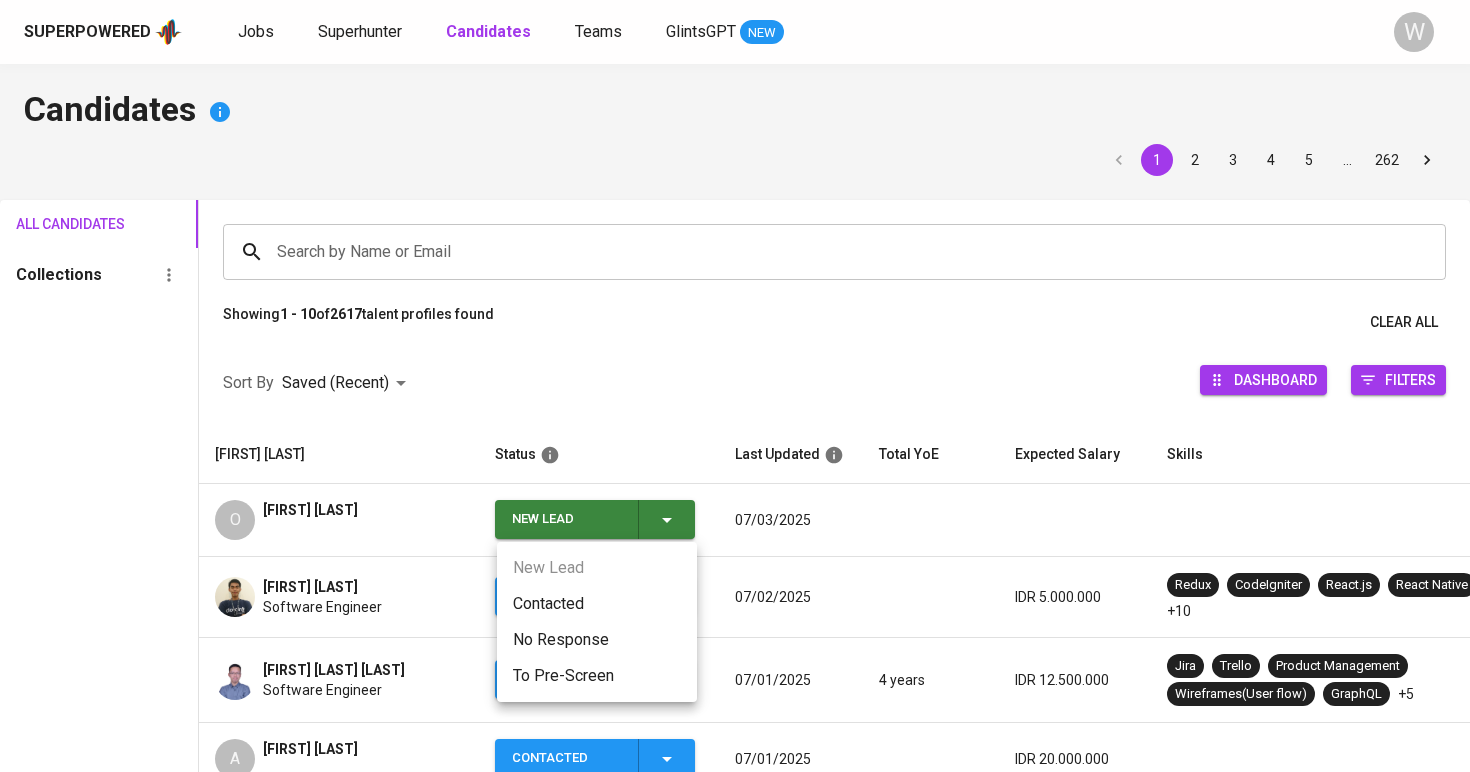 click on "Contacted" at bounding box center [597, 604] 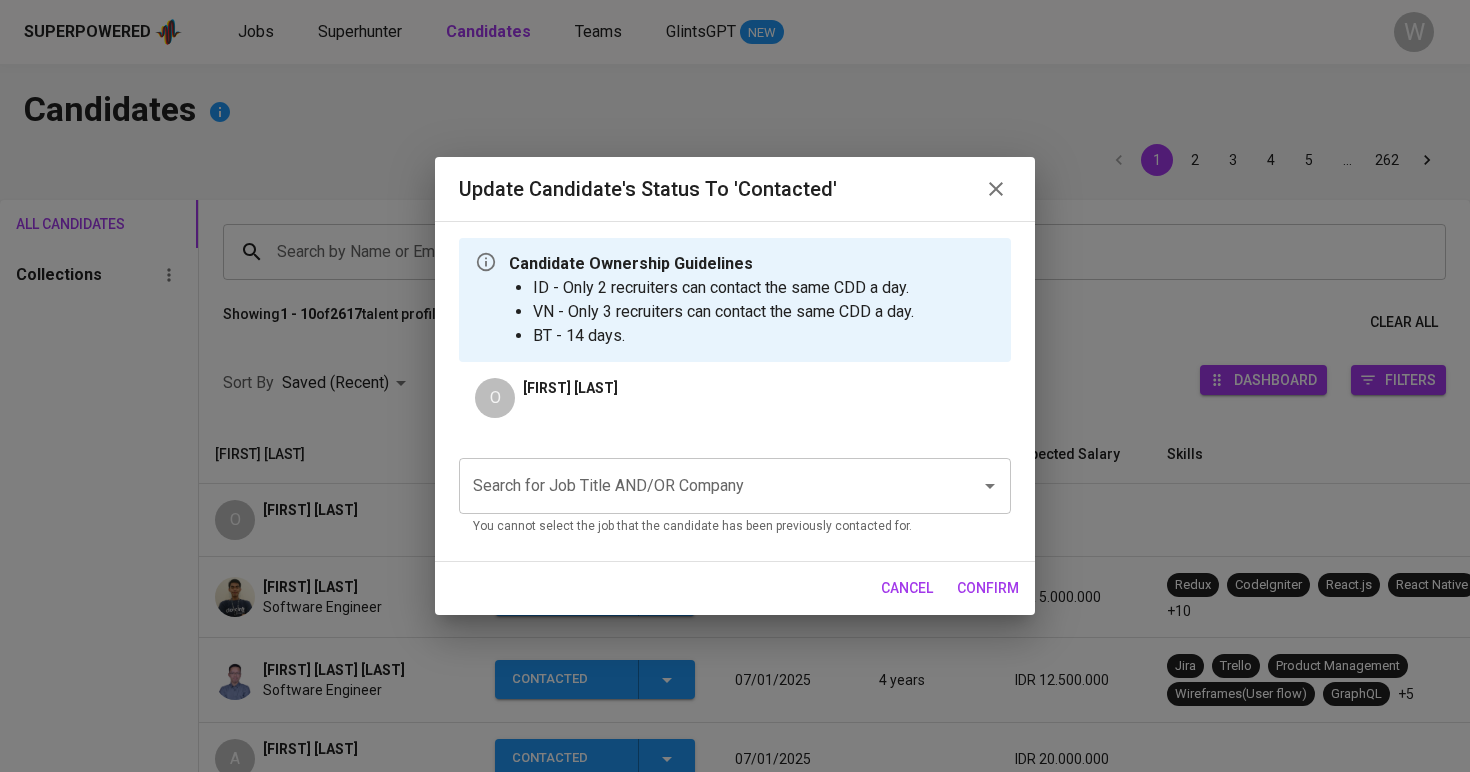 click on "Search for Job Title AND/OR Company" at bounding box center [735, 486] 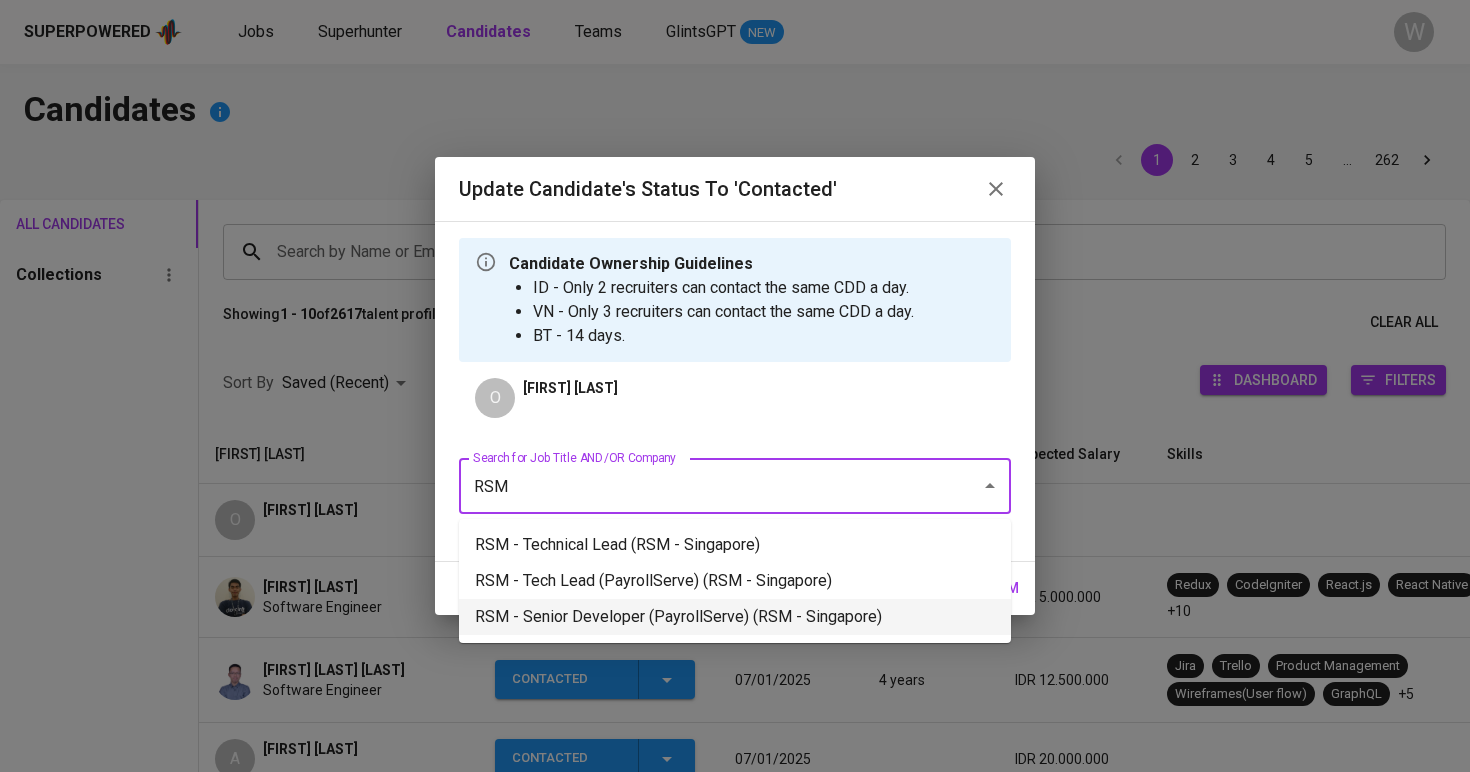 click on "RSM - Senior Developer (PayrollServe) (RSM - Singapore)" at bounding box center (735, 617) 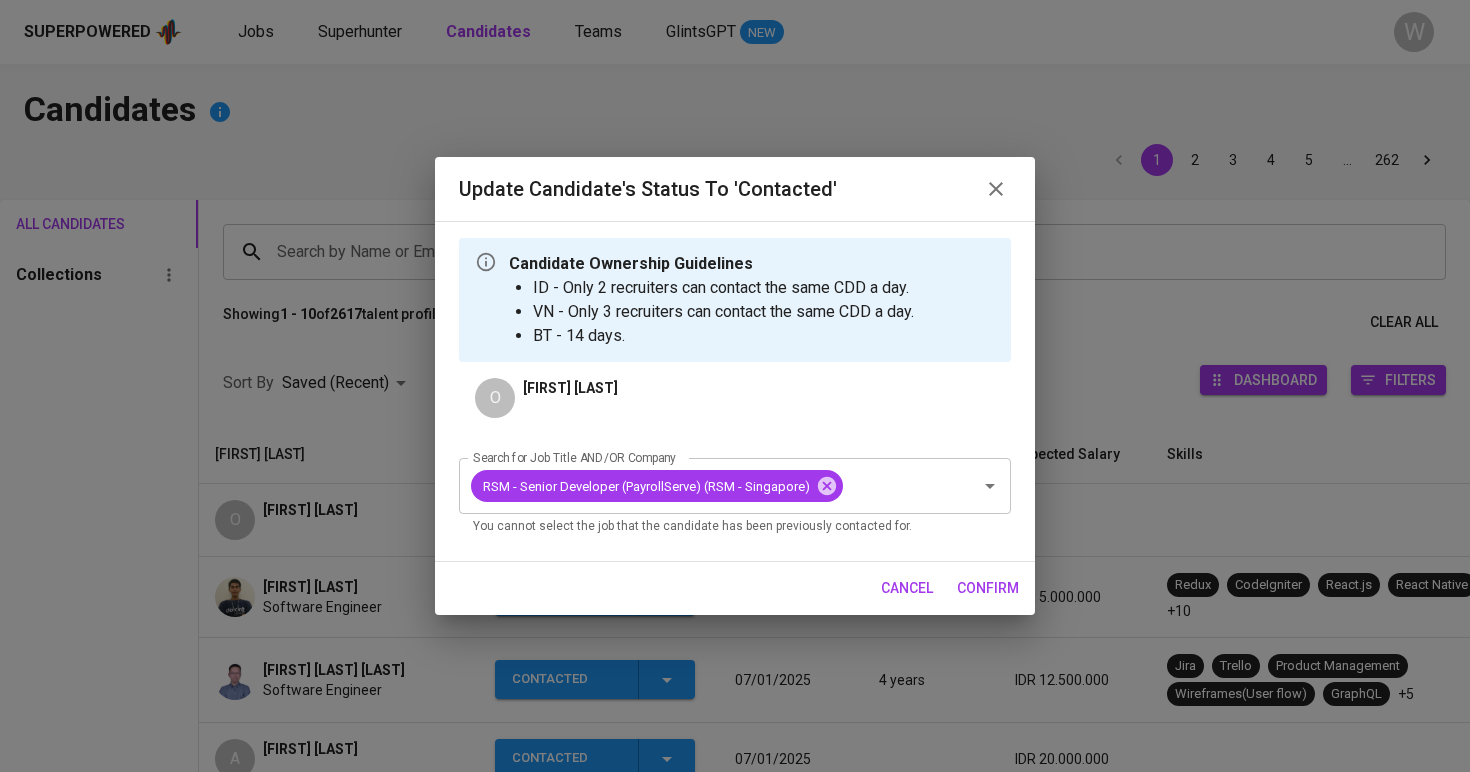 click on "confirm" at bounding box center (988, 588) 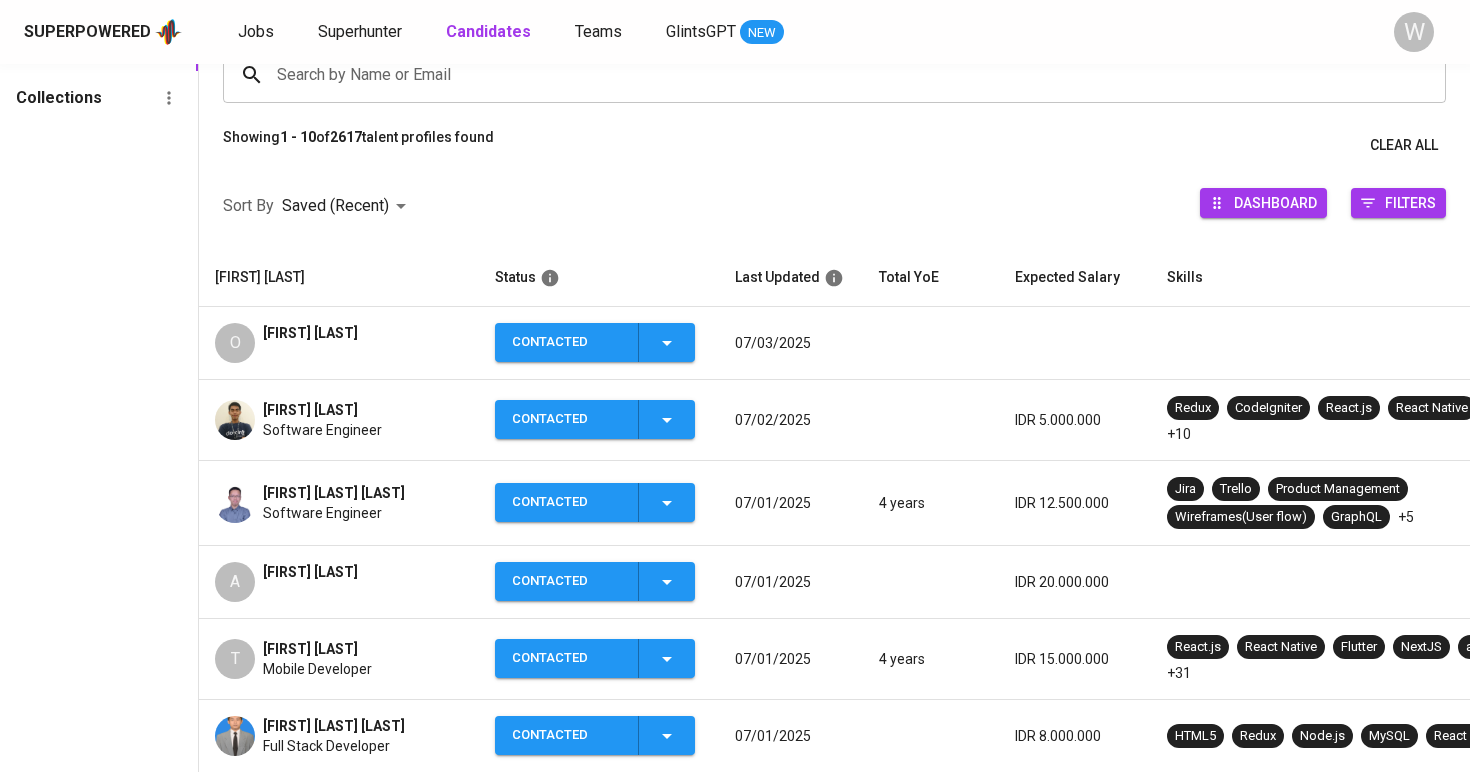 scroll, scrollTop: 184, scrollLeft: 0, axis: vertical 